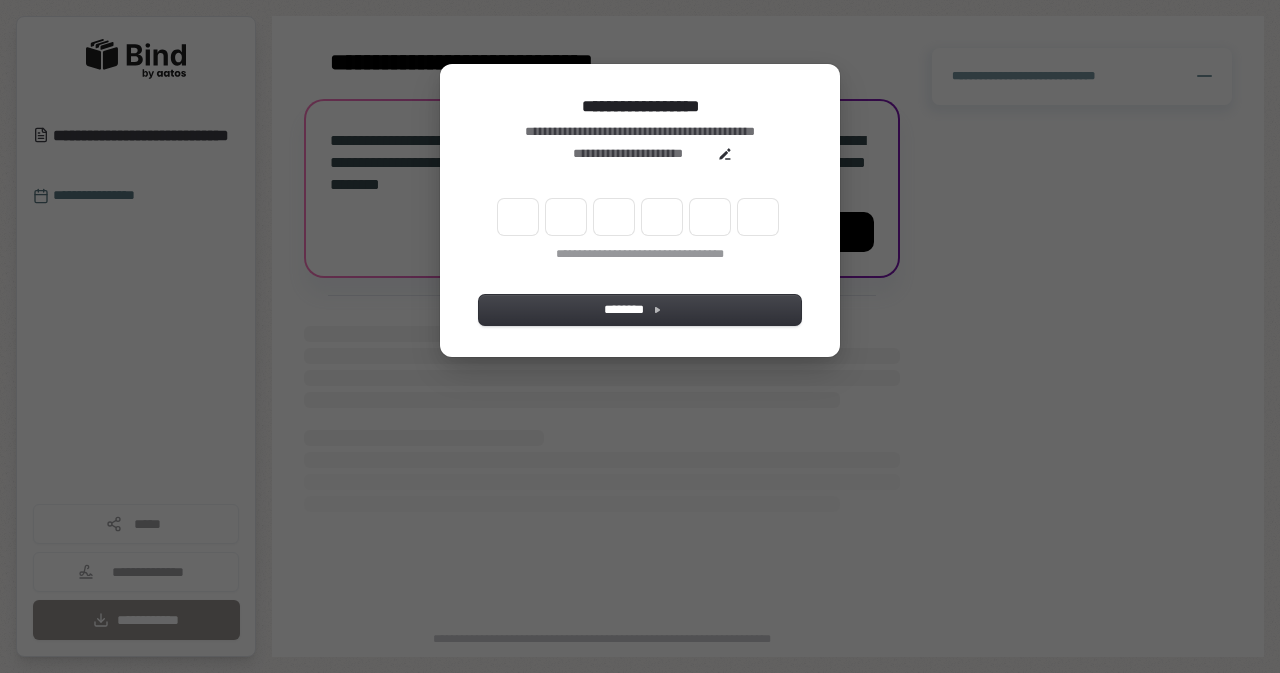 scroll, scrollTop: 0, scrollLeft: 0, axis: both 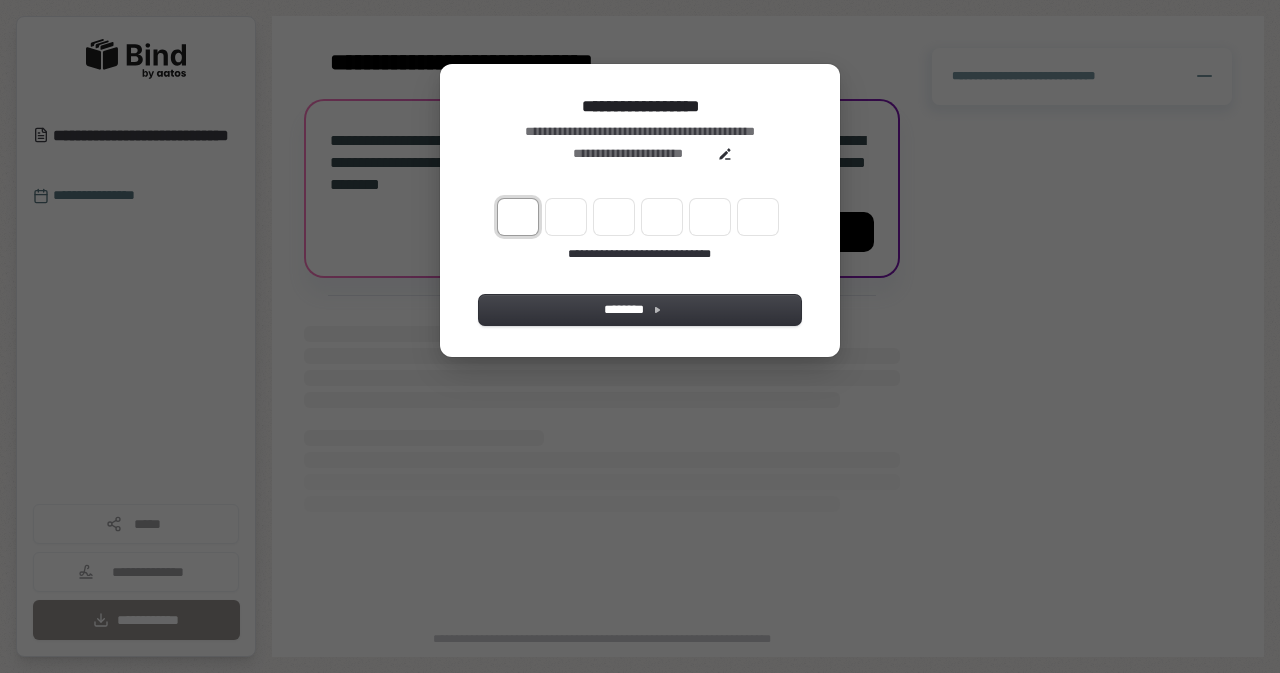 click at bounding box center (518, 217) 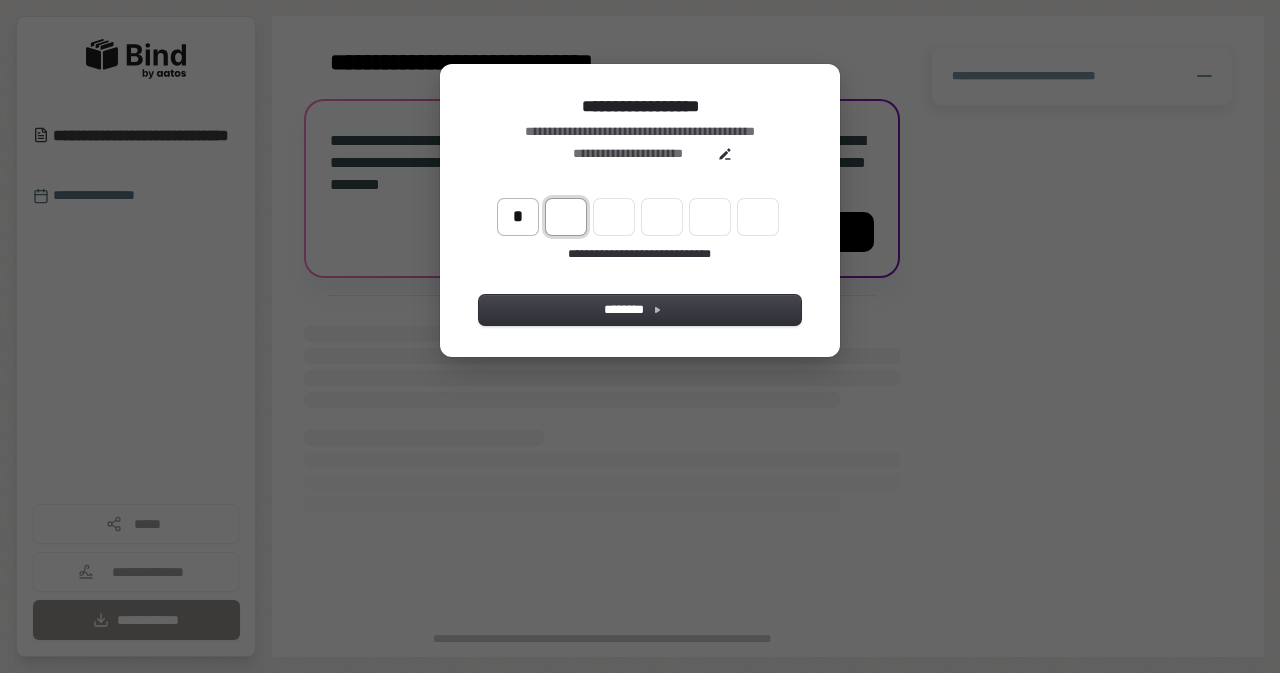 type on "*" 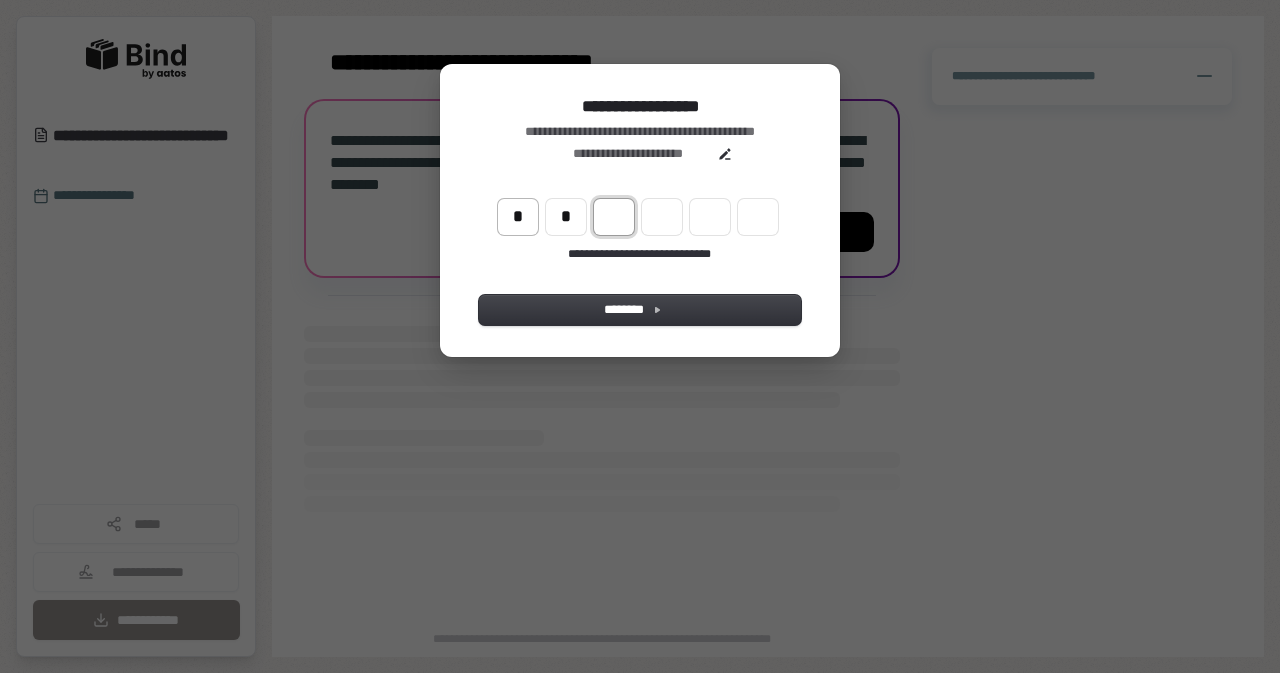 type on "**" 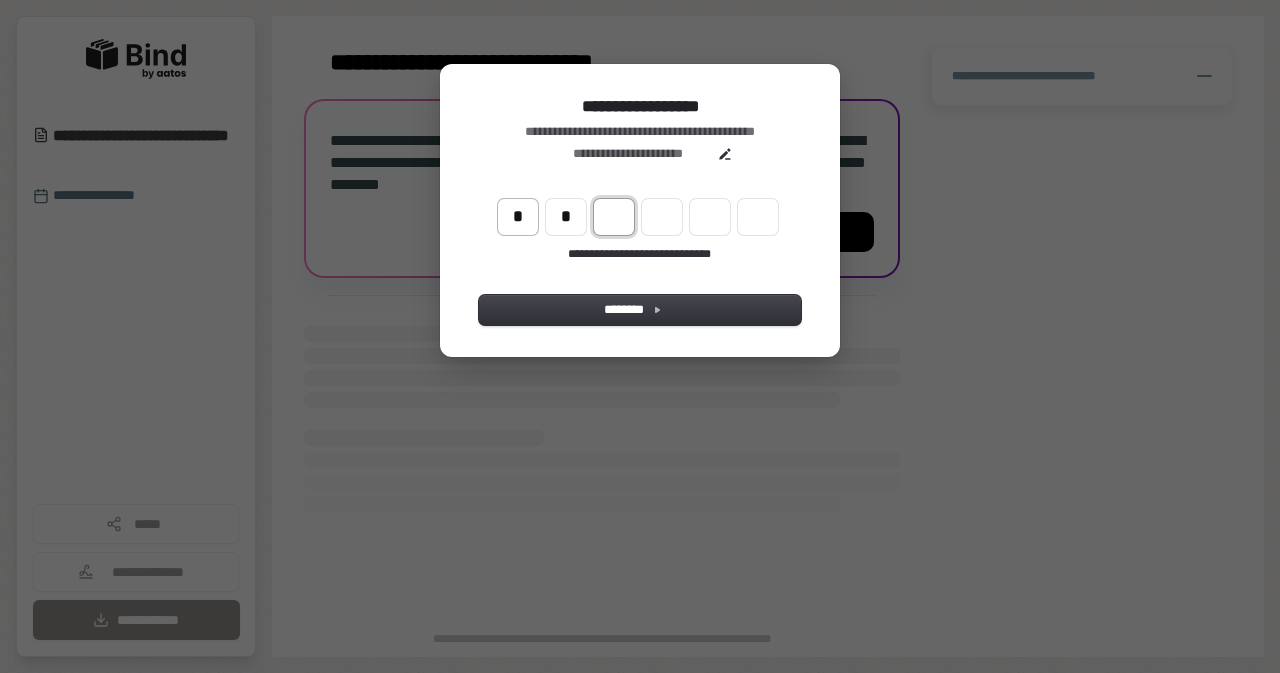 type on "*" 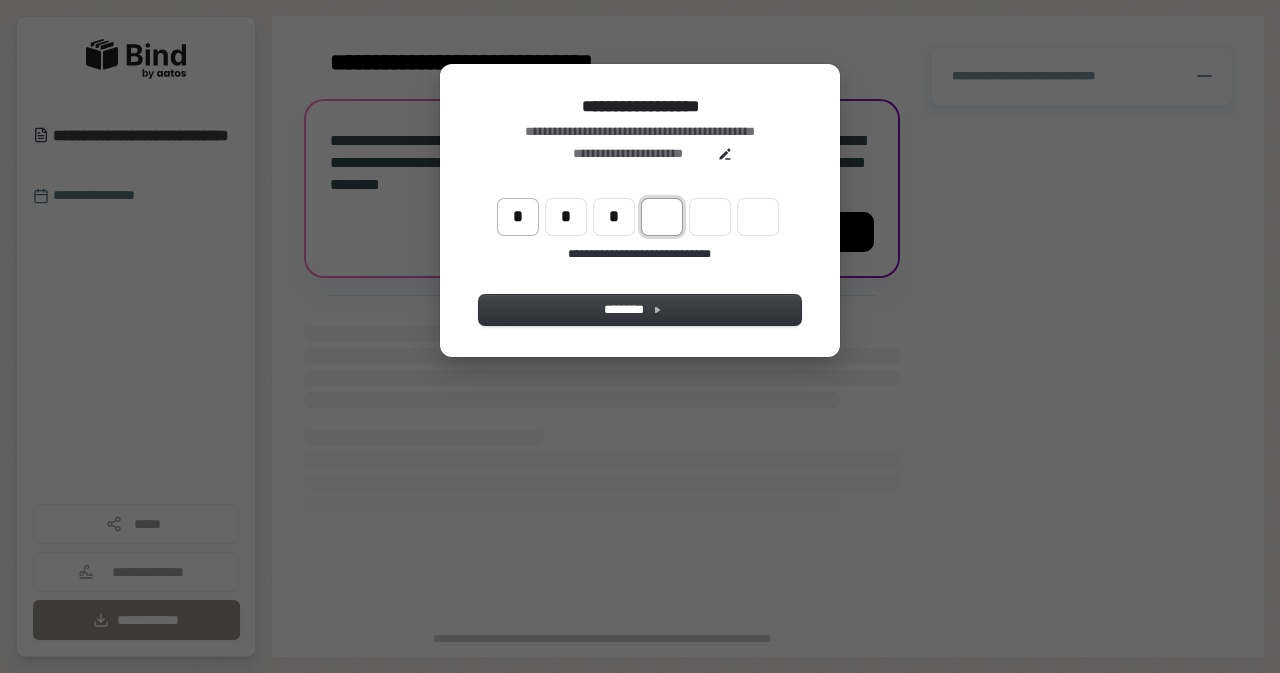 type on "***" 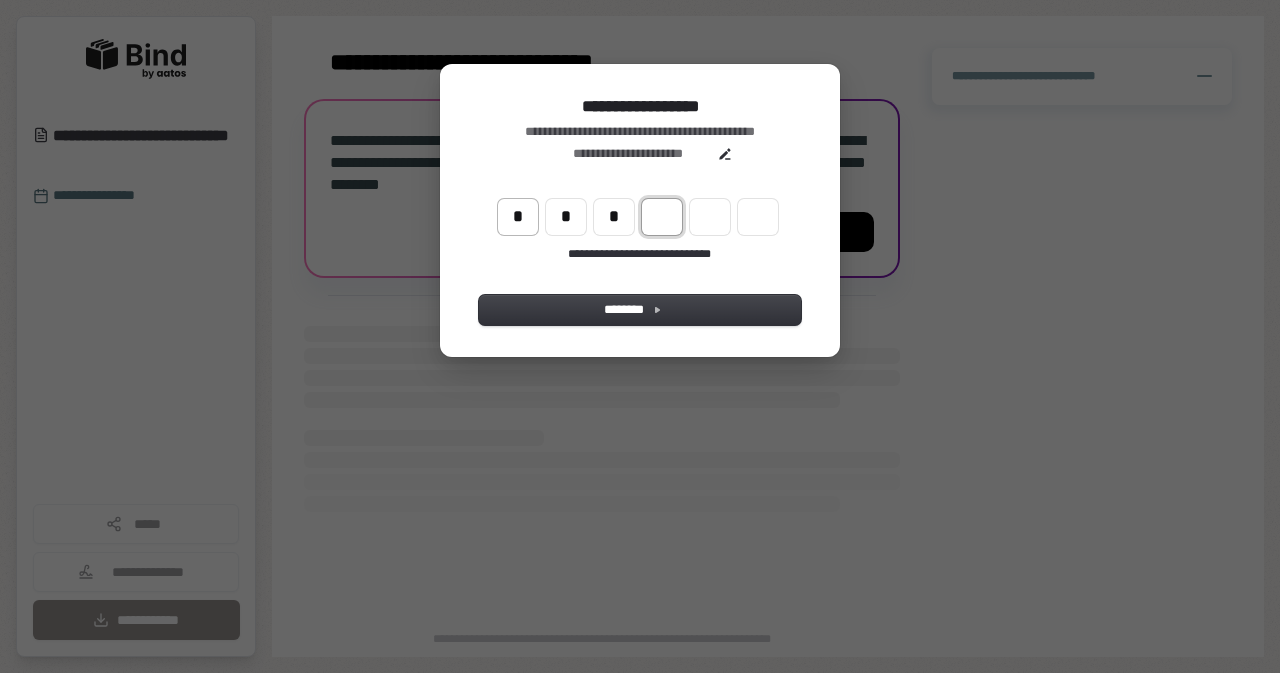 type on "*" 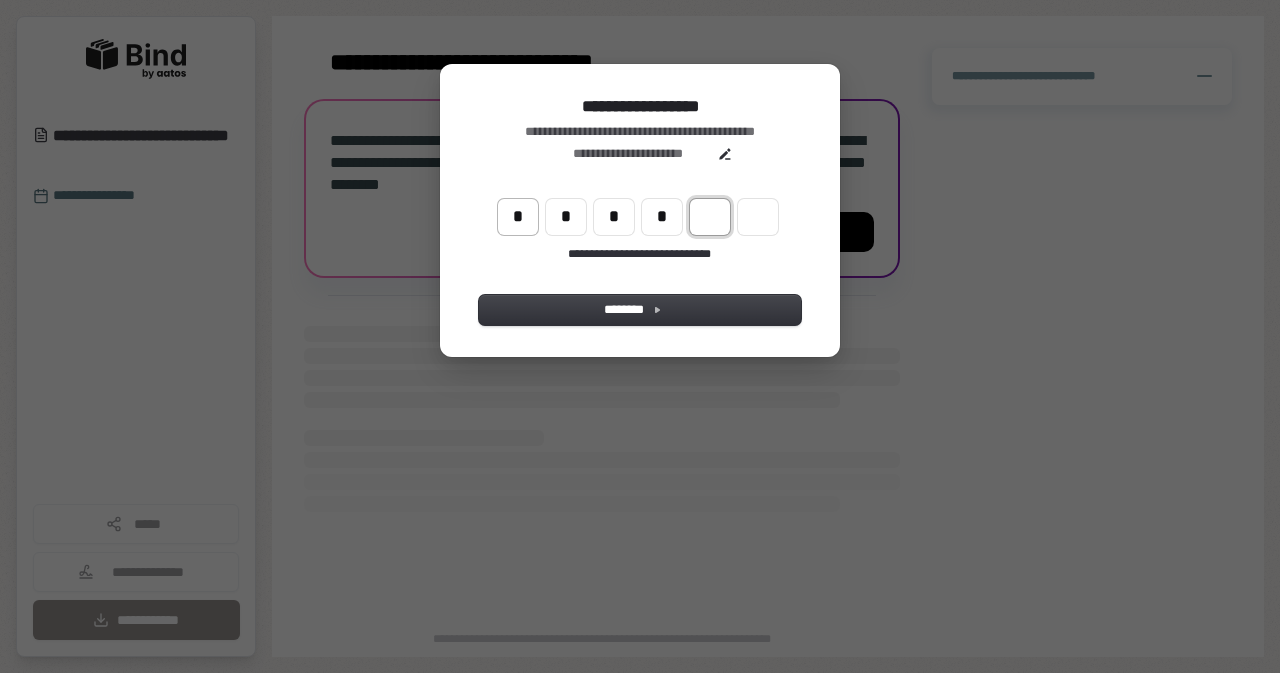 type on "****" 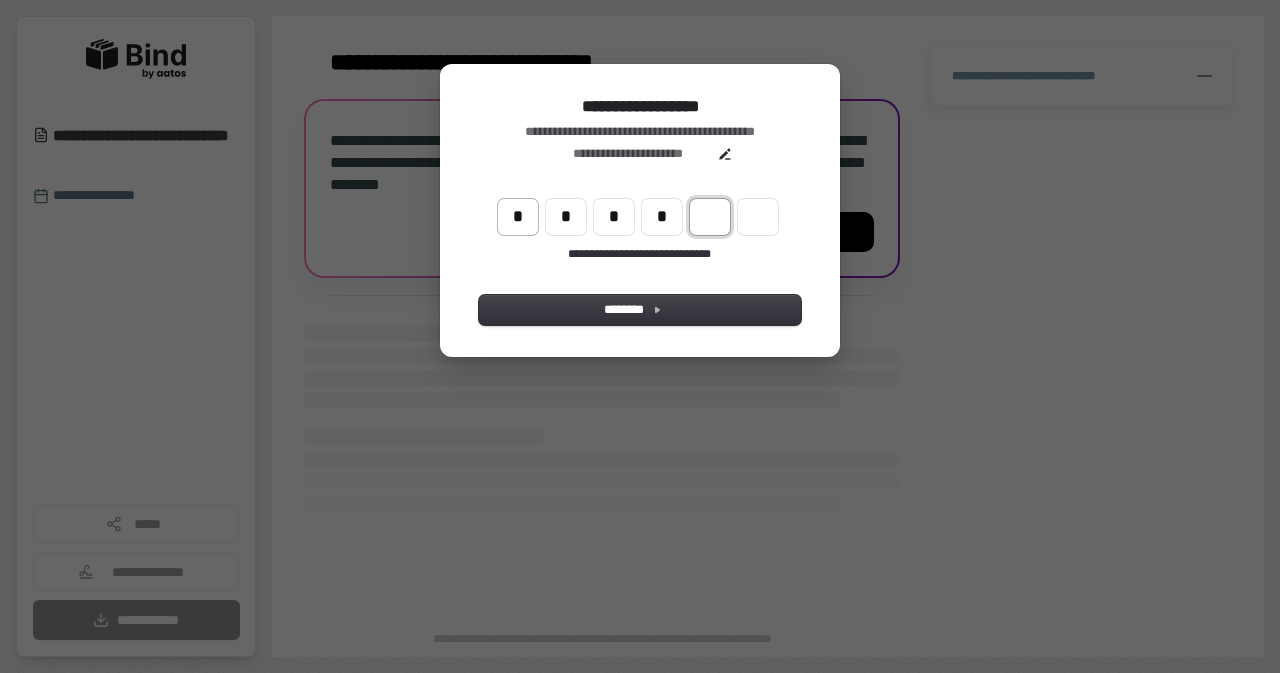 type on "*" 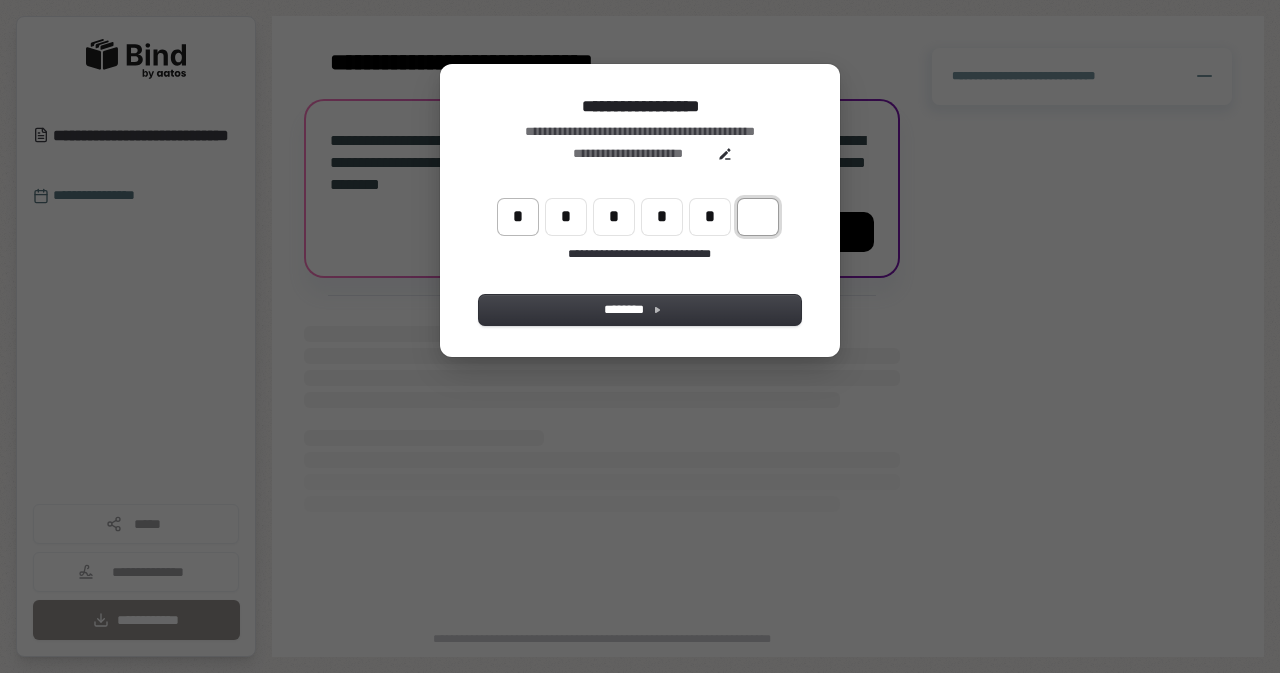 type on "******" 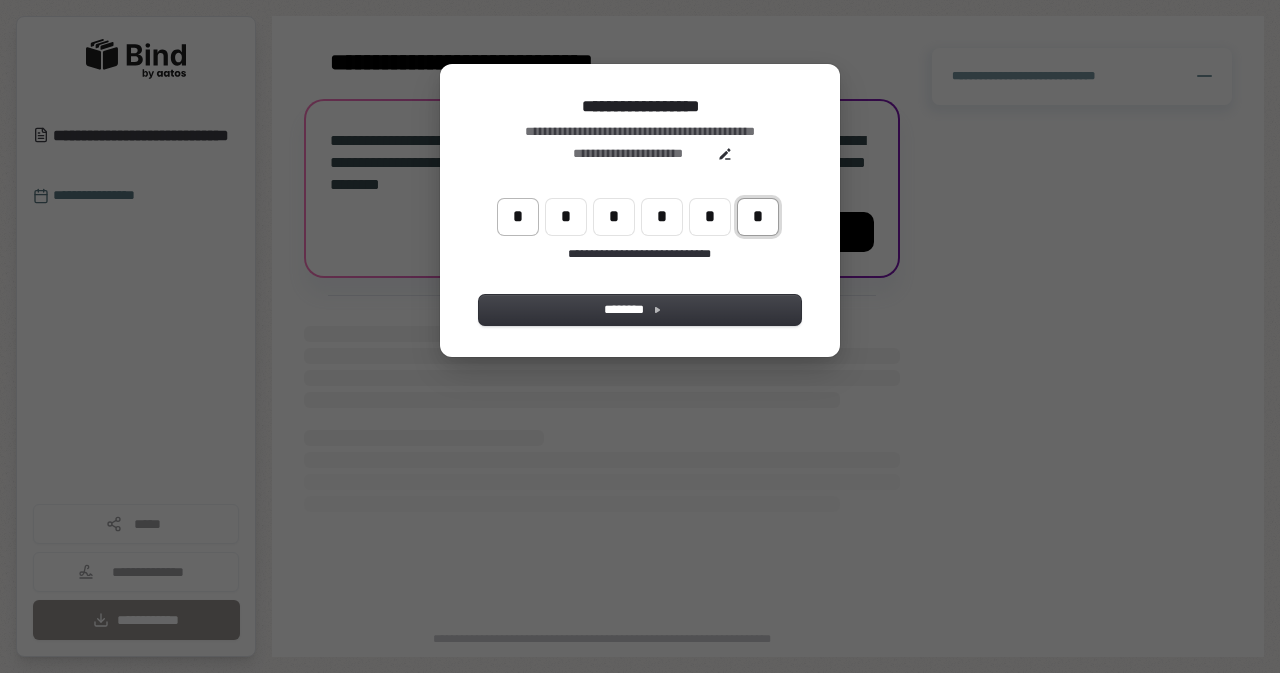 type on "*" 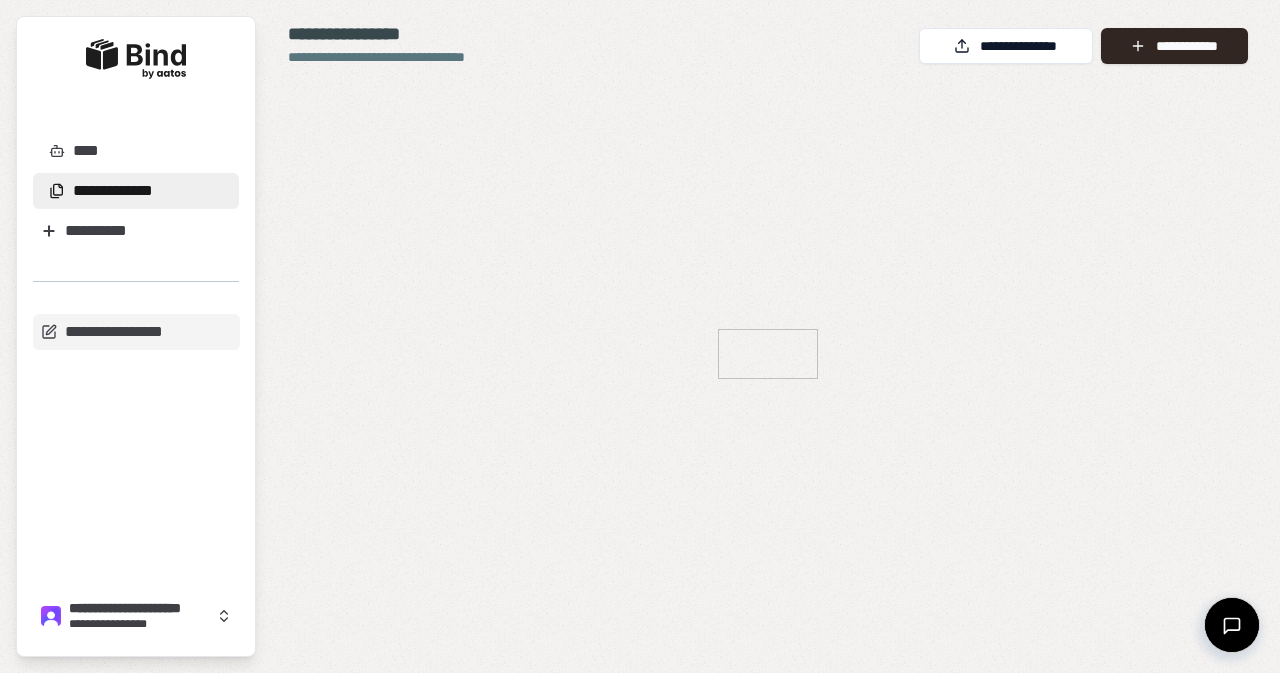 scroll, scrollTop: 0, scrollLeft: 0, axis: both 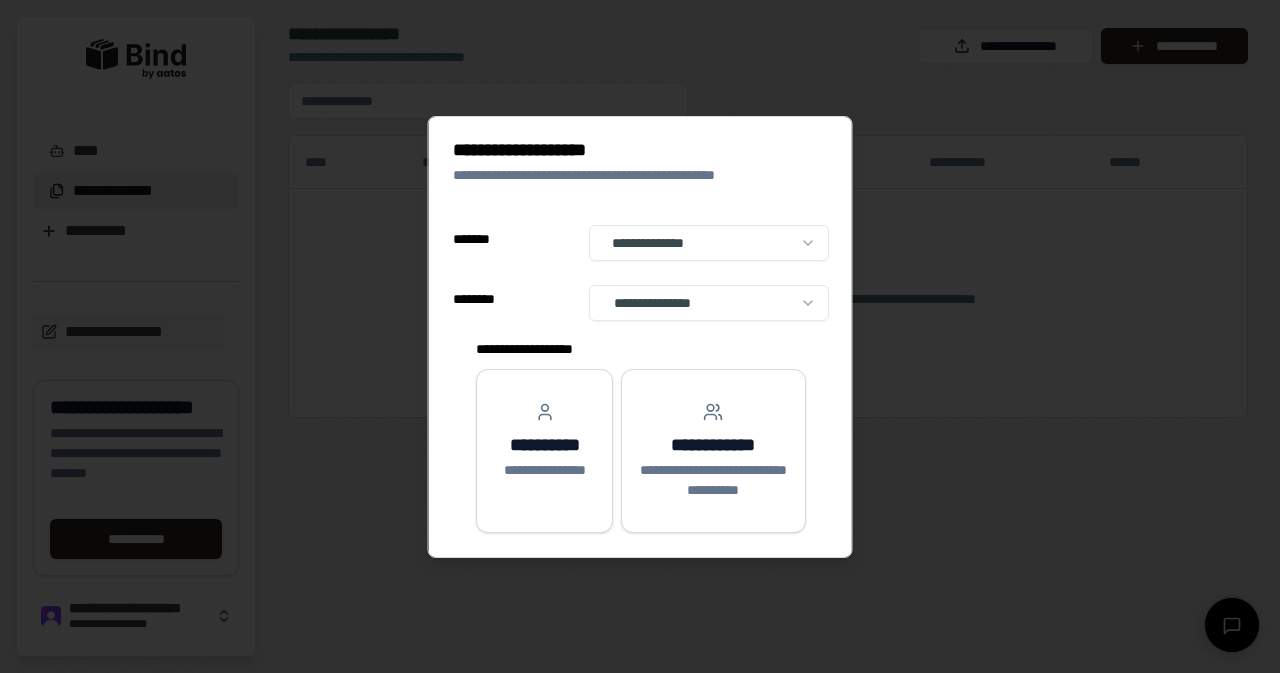 select on "**" 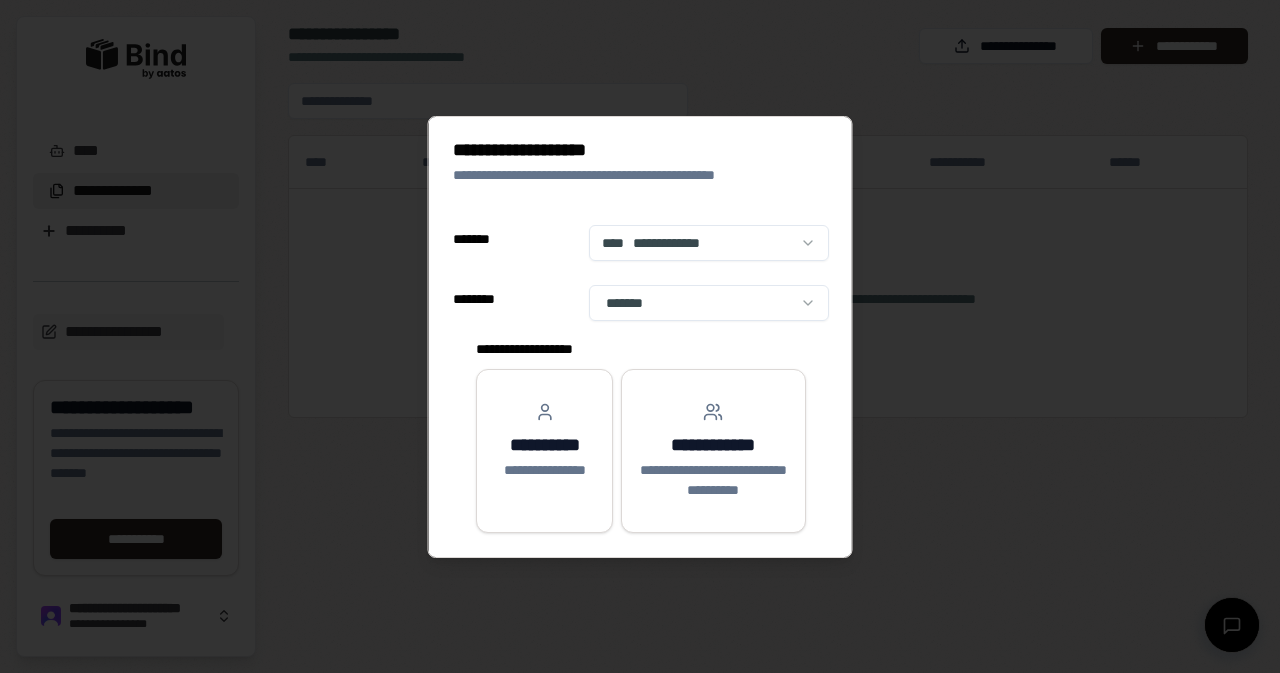 click on "**********" at bounding box center (640, 336) 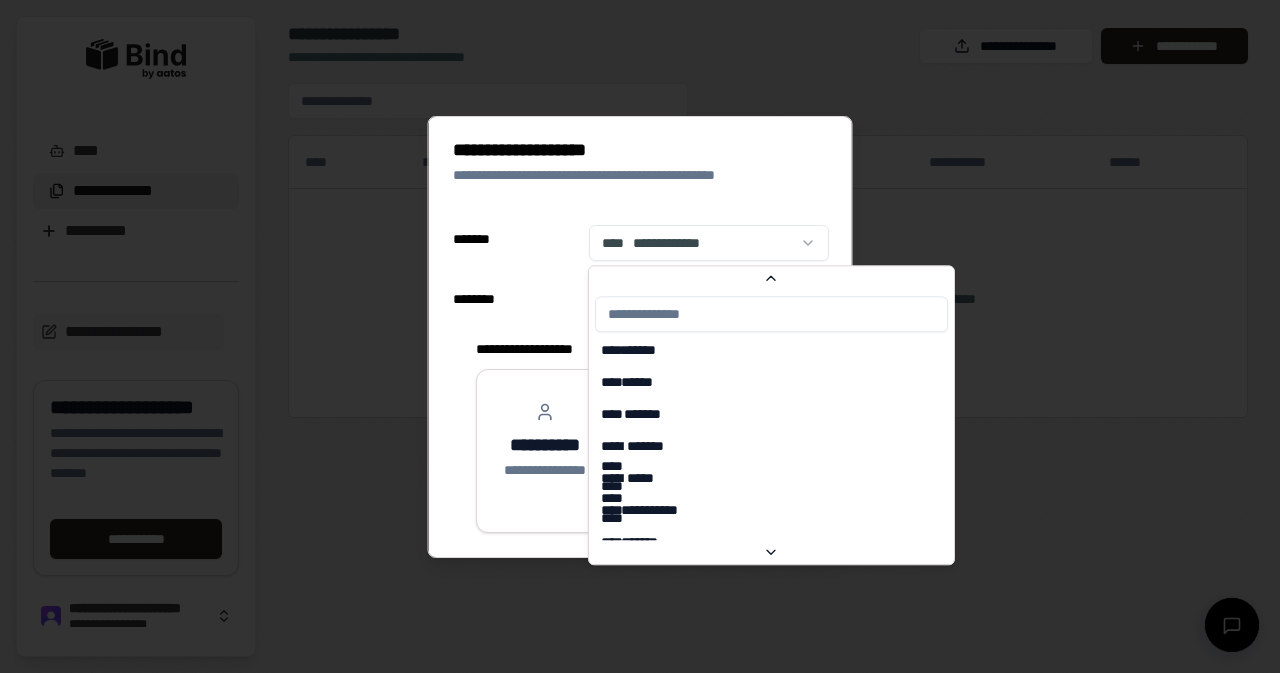 scroll, scrollTop: 7441, scrollLeft: 0, axis: vertical 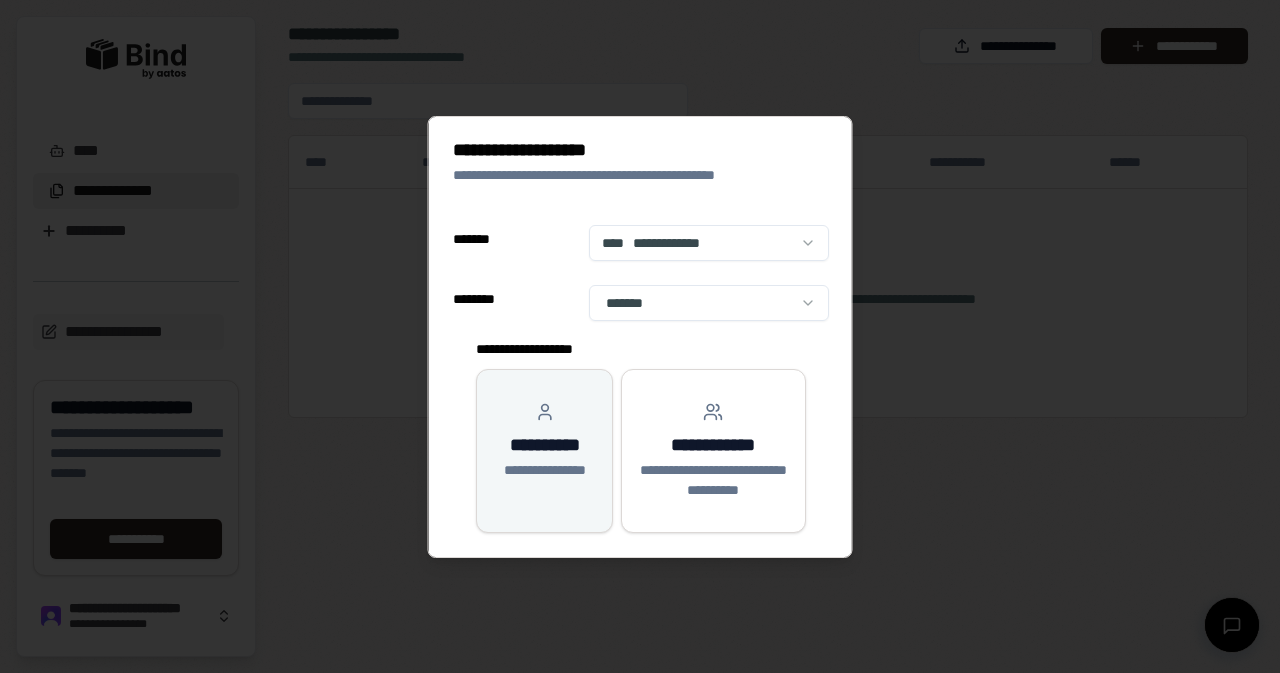 click on "**********" at bounding box center (543, 470) 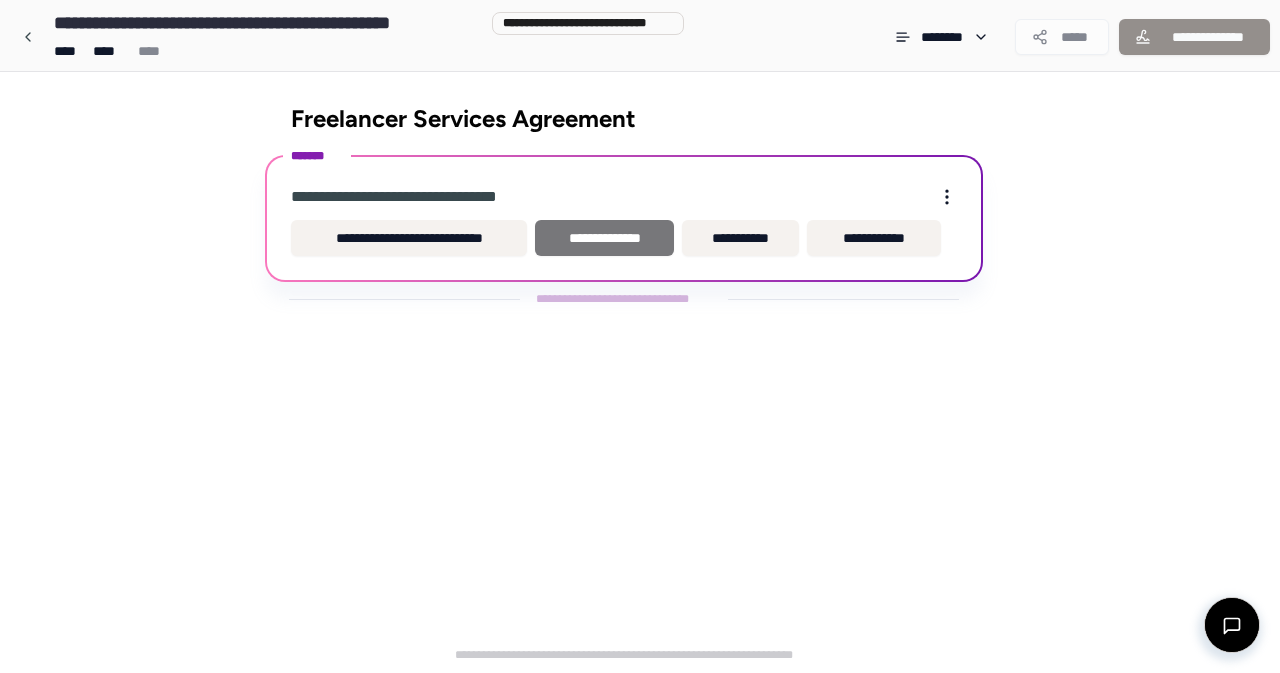 click on "**********" at bounding box center [604, 238] 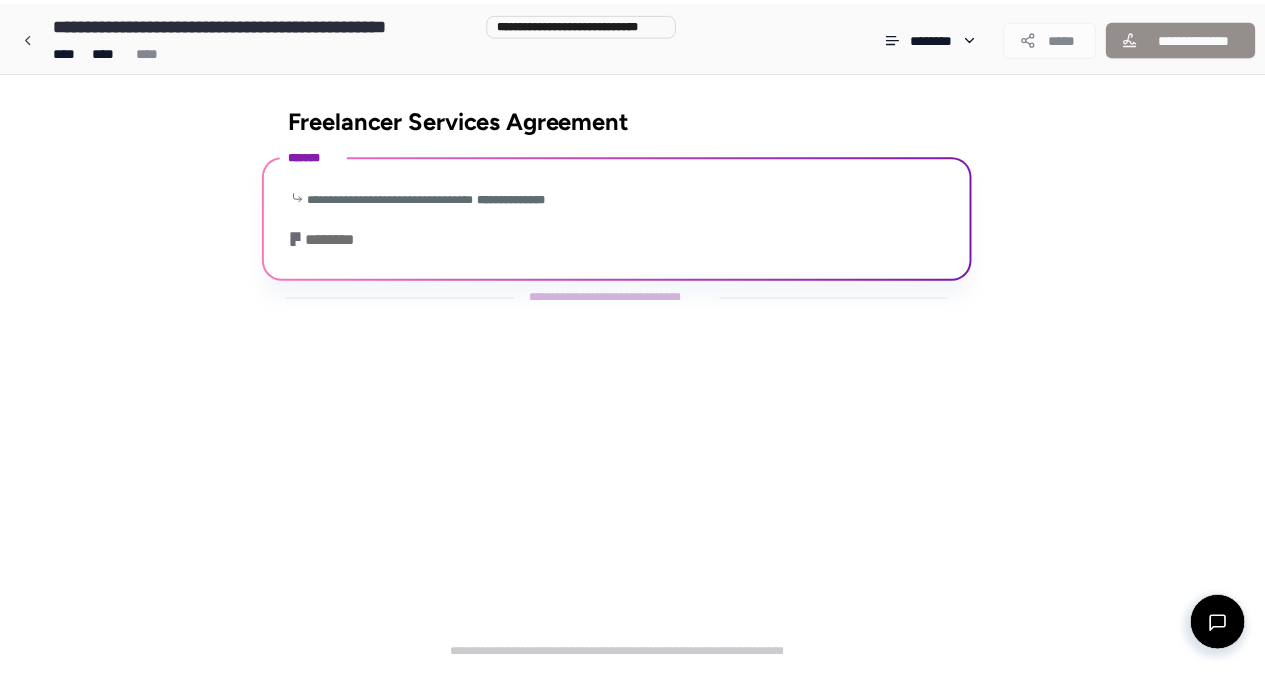 scroll, scrollTop: 70, scrollLeft: 0, axis: vertical 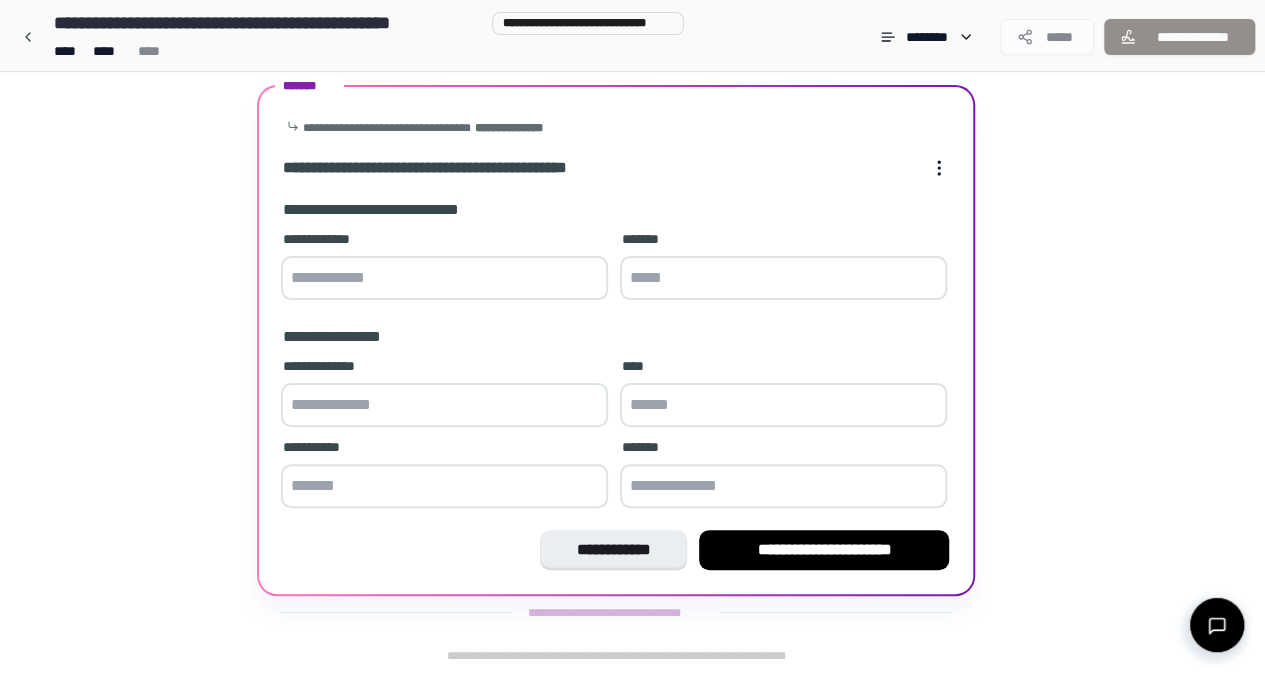 click at bounding box center (444, 278) 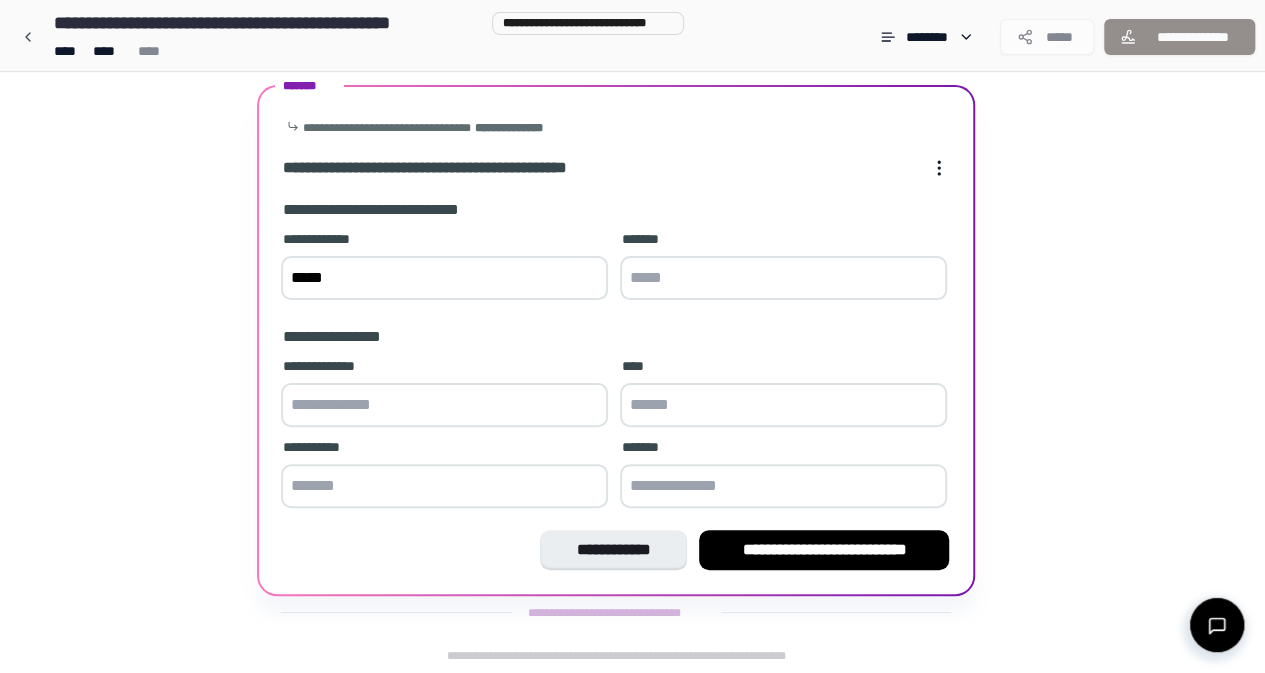 type on "*****" 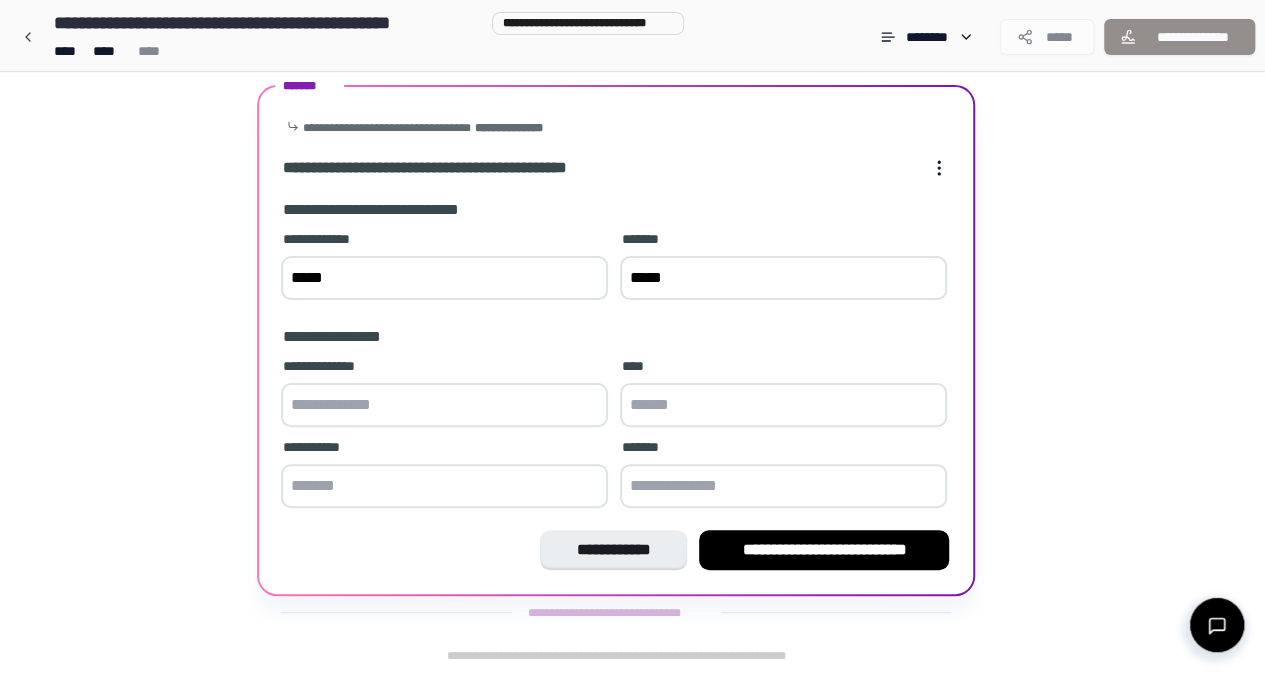type on "*****" 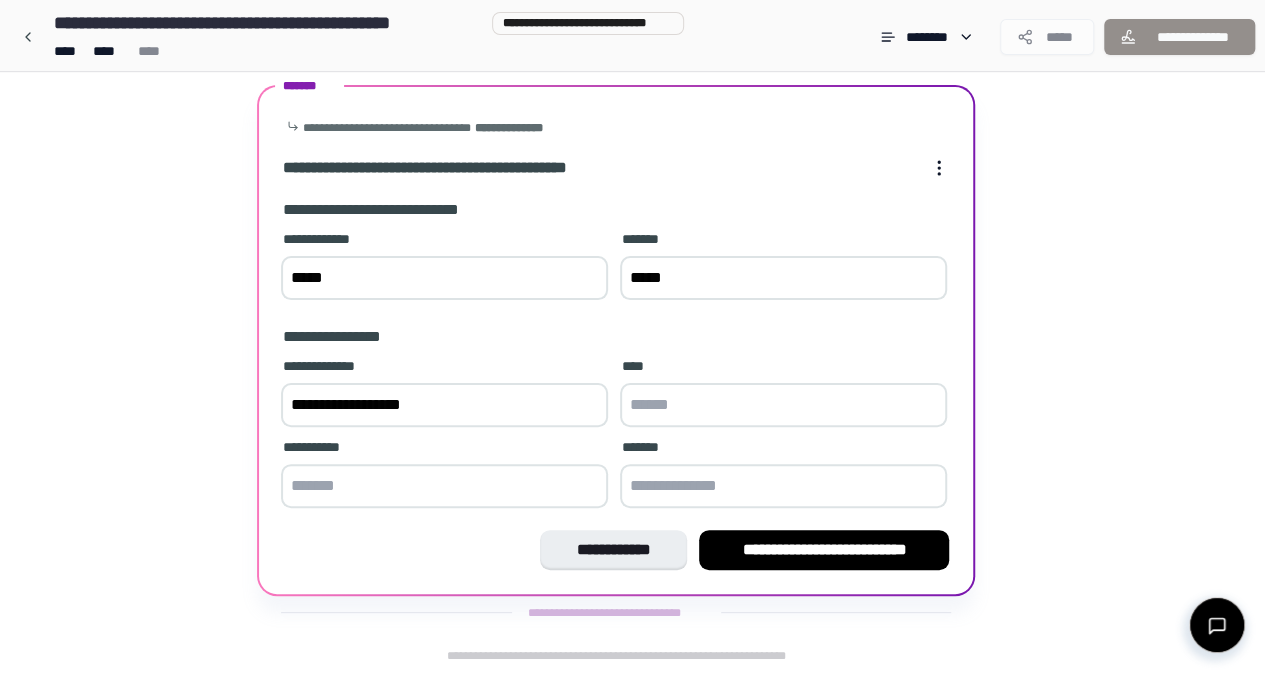 type on "**********" 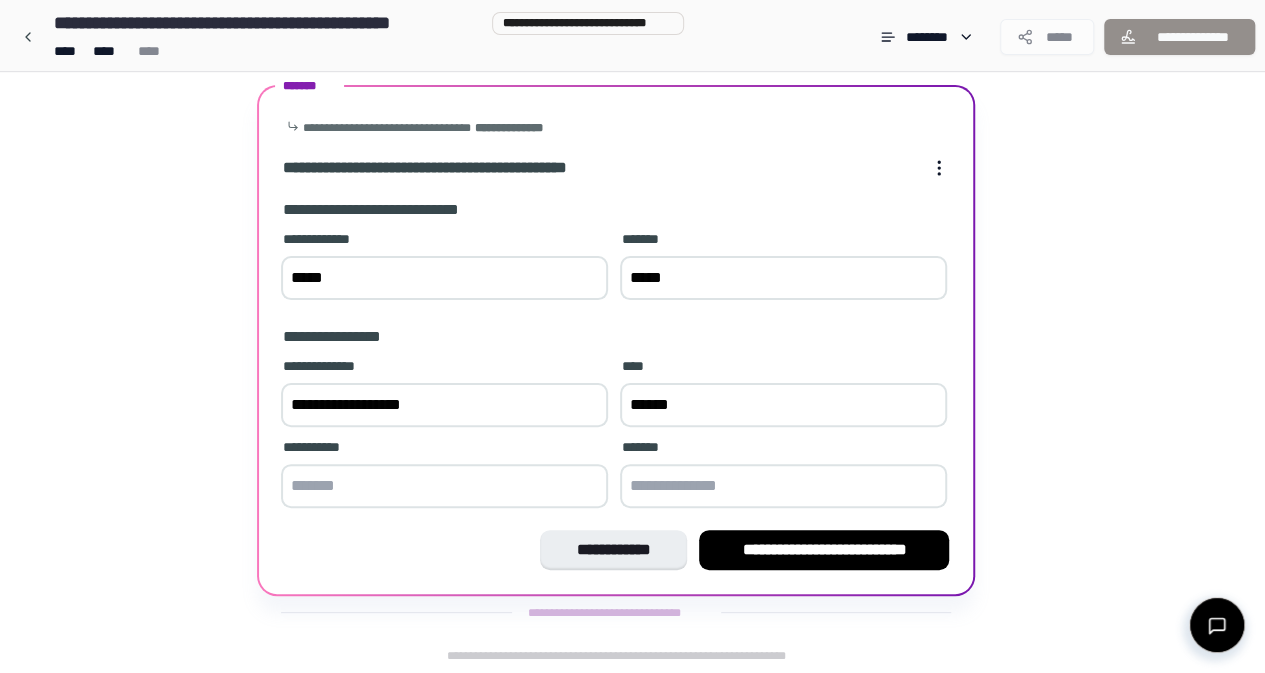 type on "******" 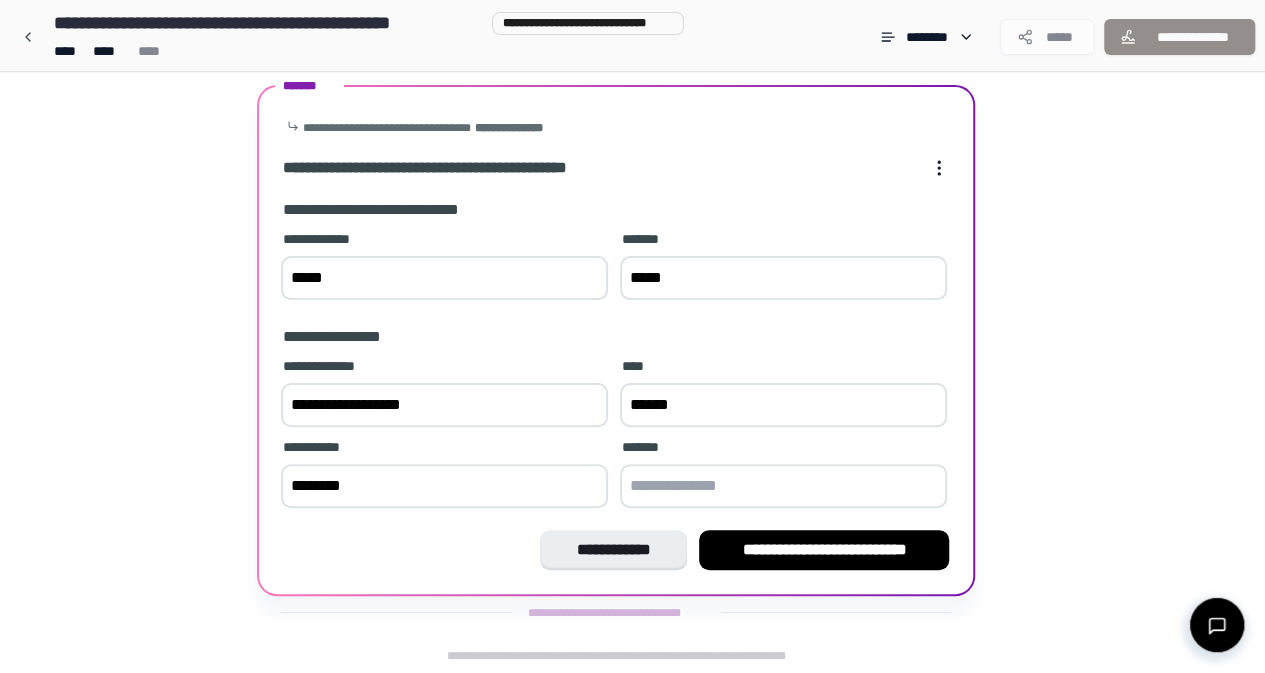 type on "********" 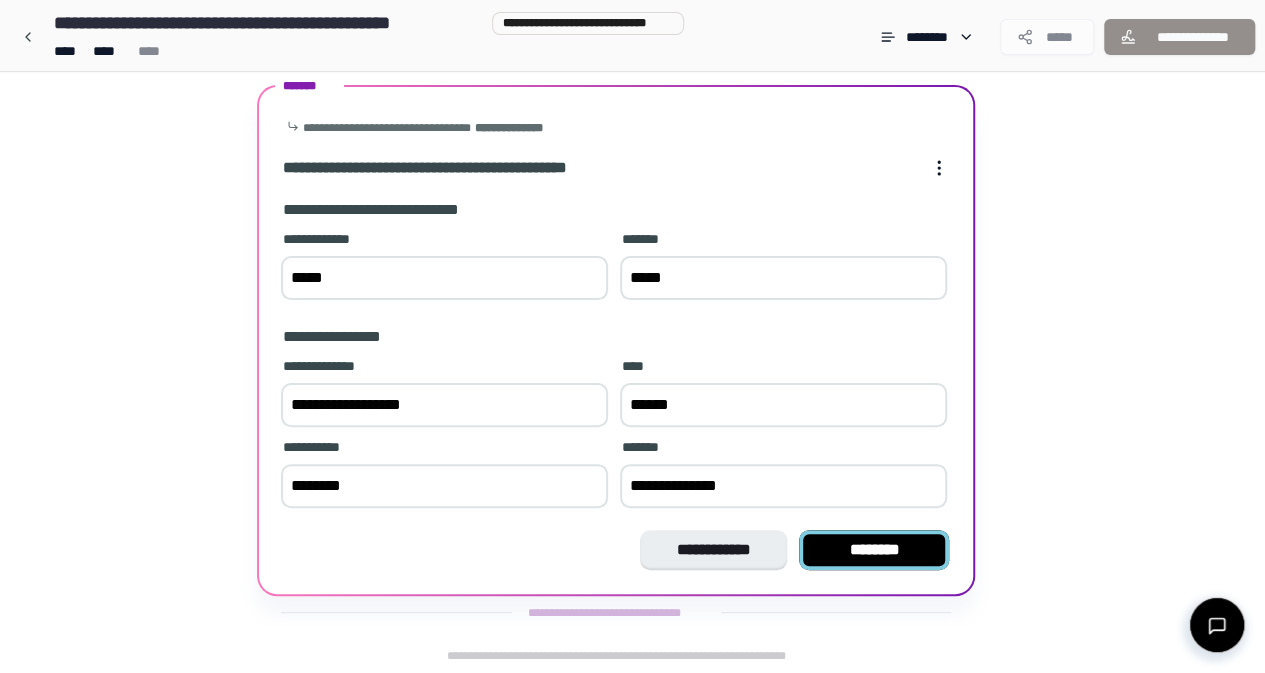 type on "**********" 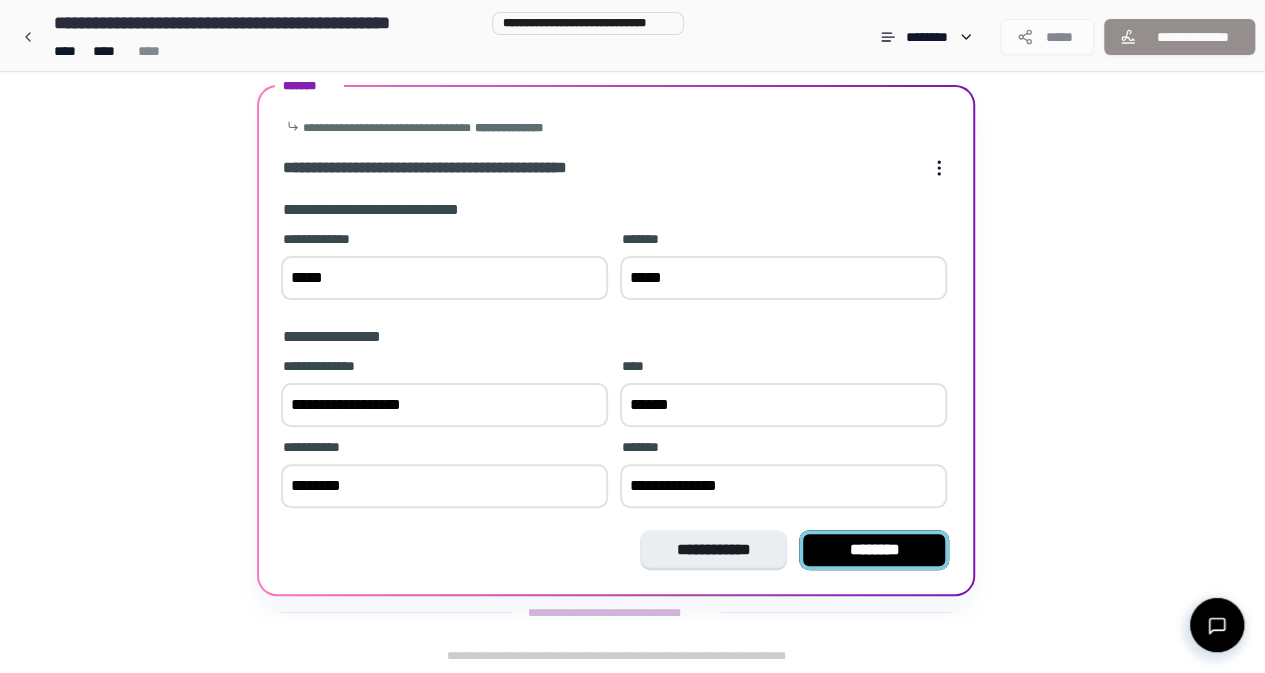 click on "********" at bounding box center (874, 550) 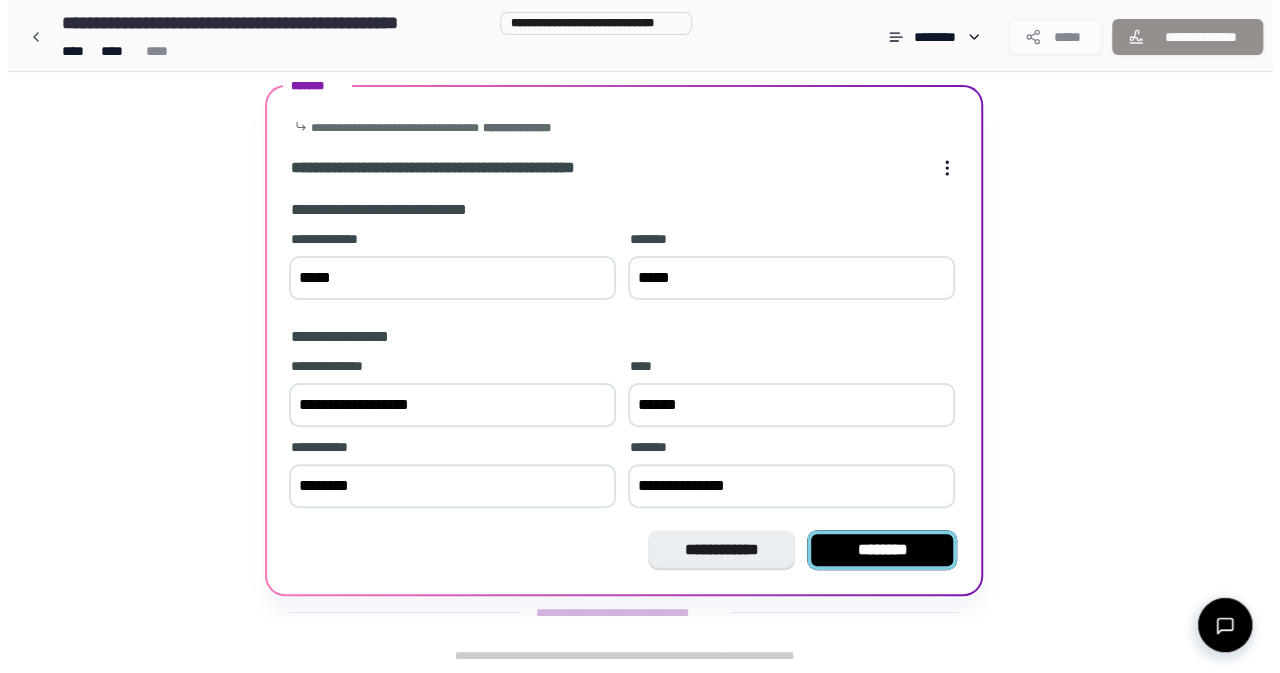 scroll, scrollTop: 0, scrollLeft: 0, axis: both 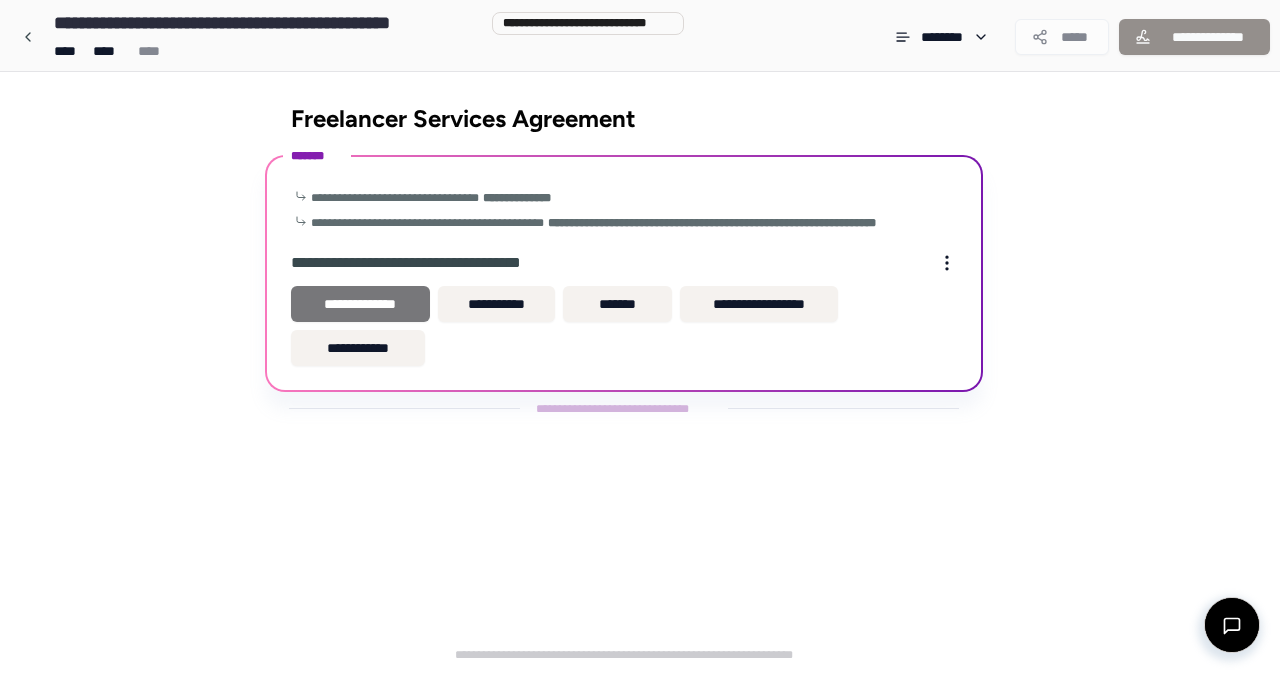 click on "**********" at bounding box center (360, 304) 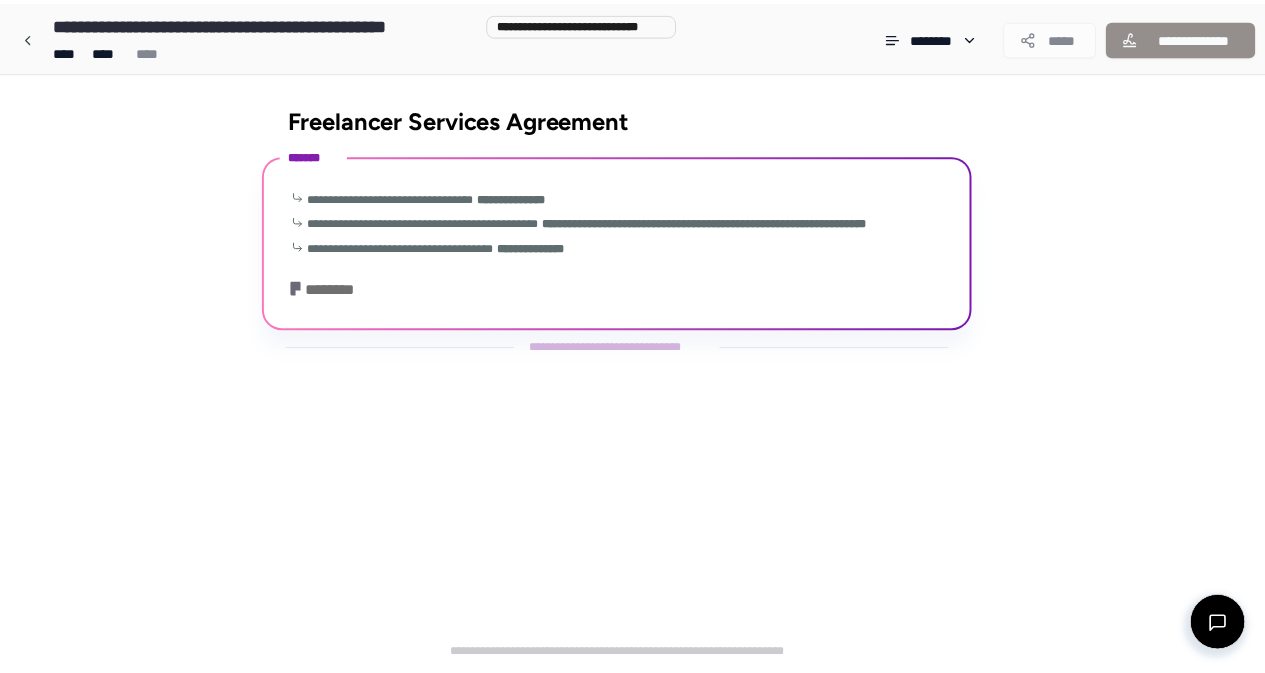 scroll, scrollTop: 120, scrollLeft: 0, axis: vertical 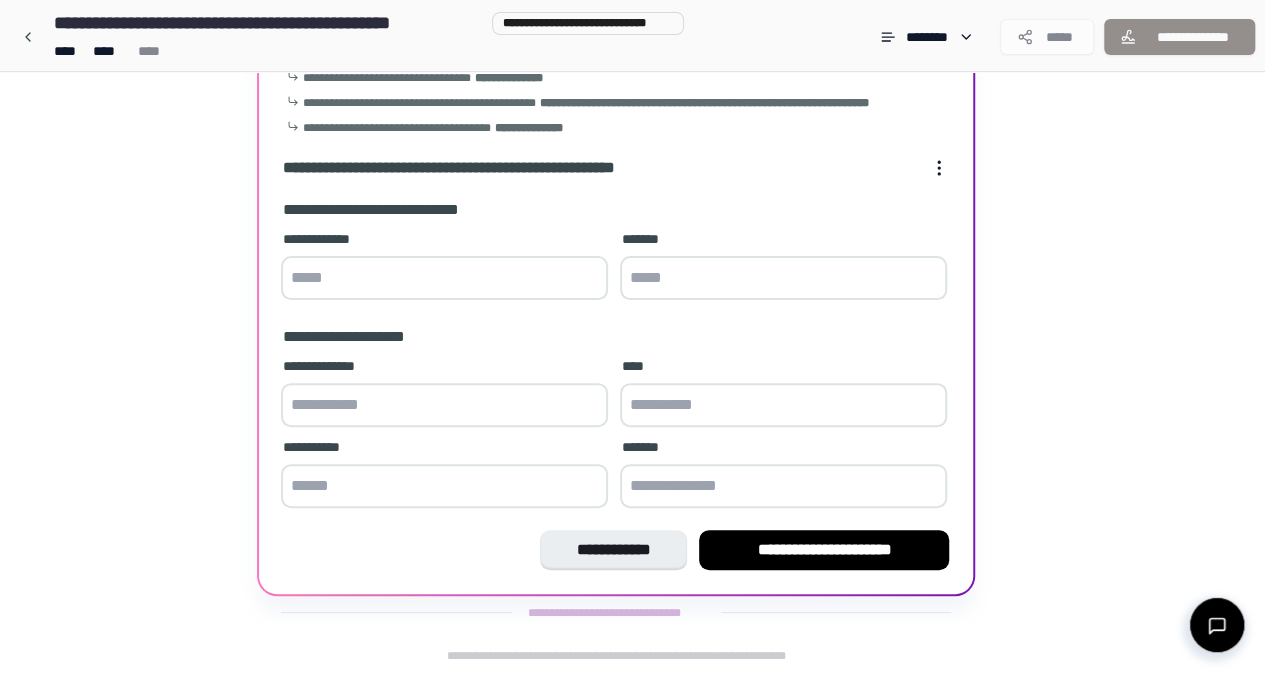 click at bounding box center [444, 278] 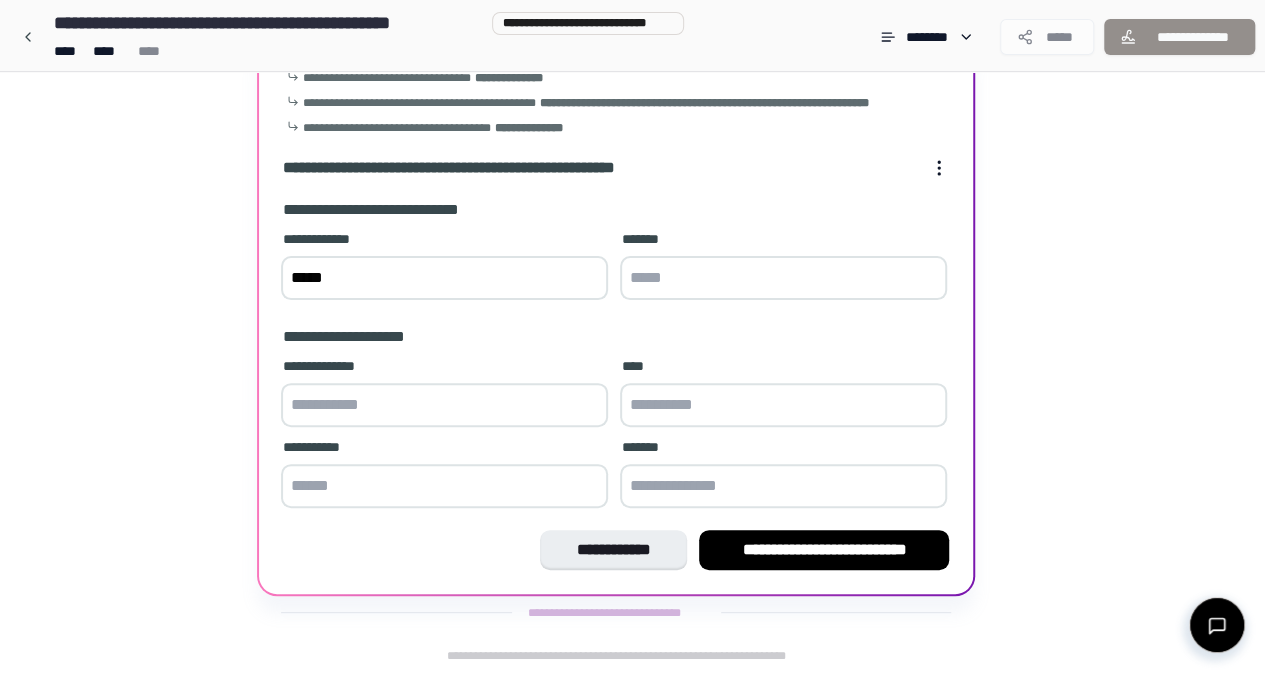 type on "*****" 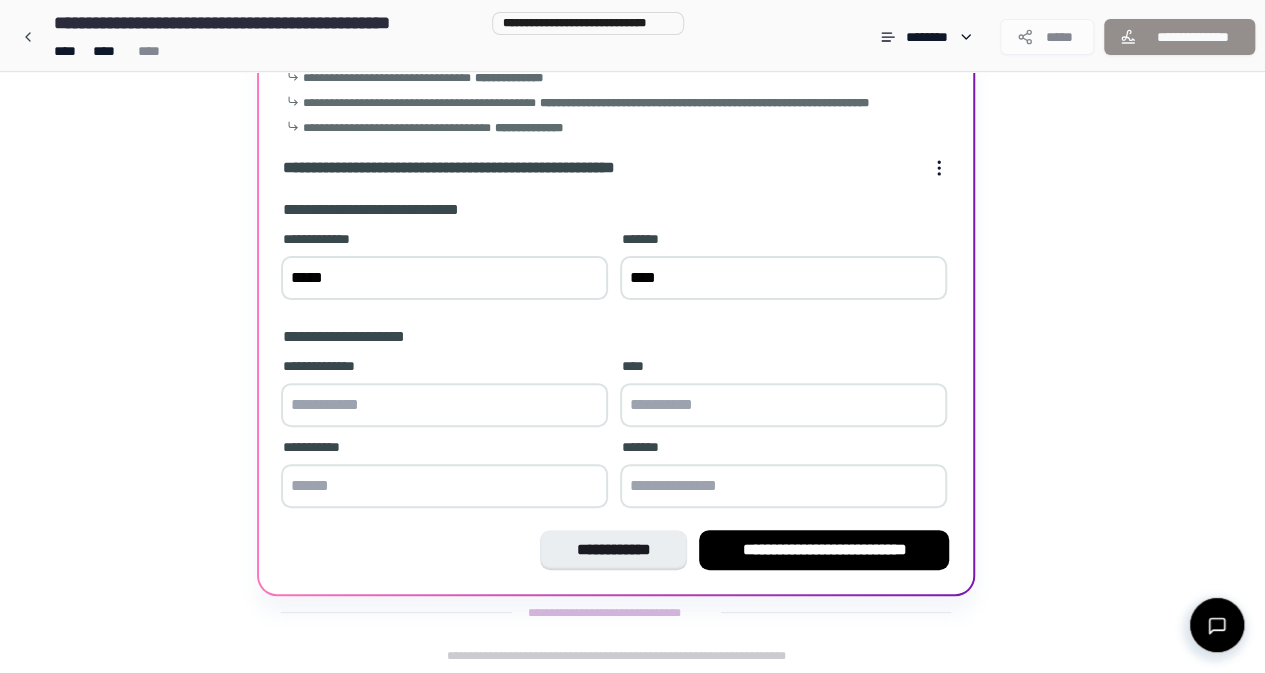 type on "****" 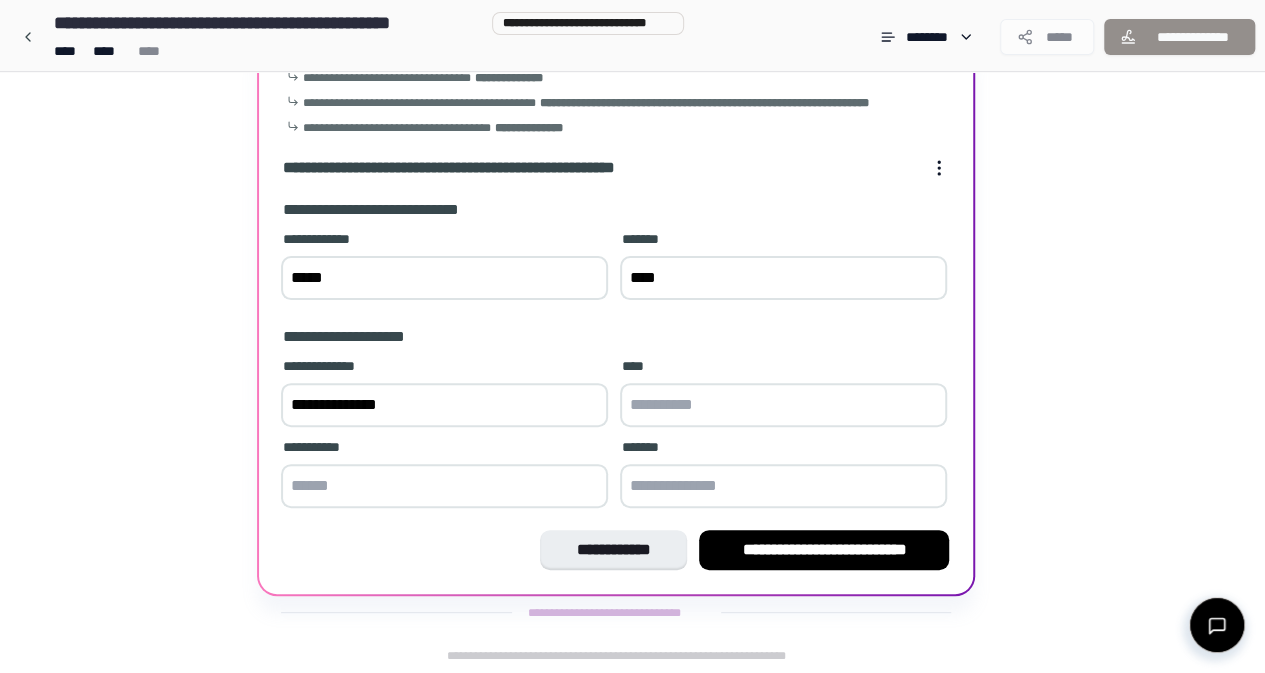 type on "**********" 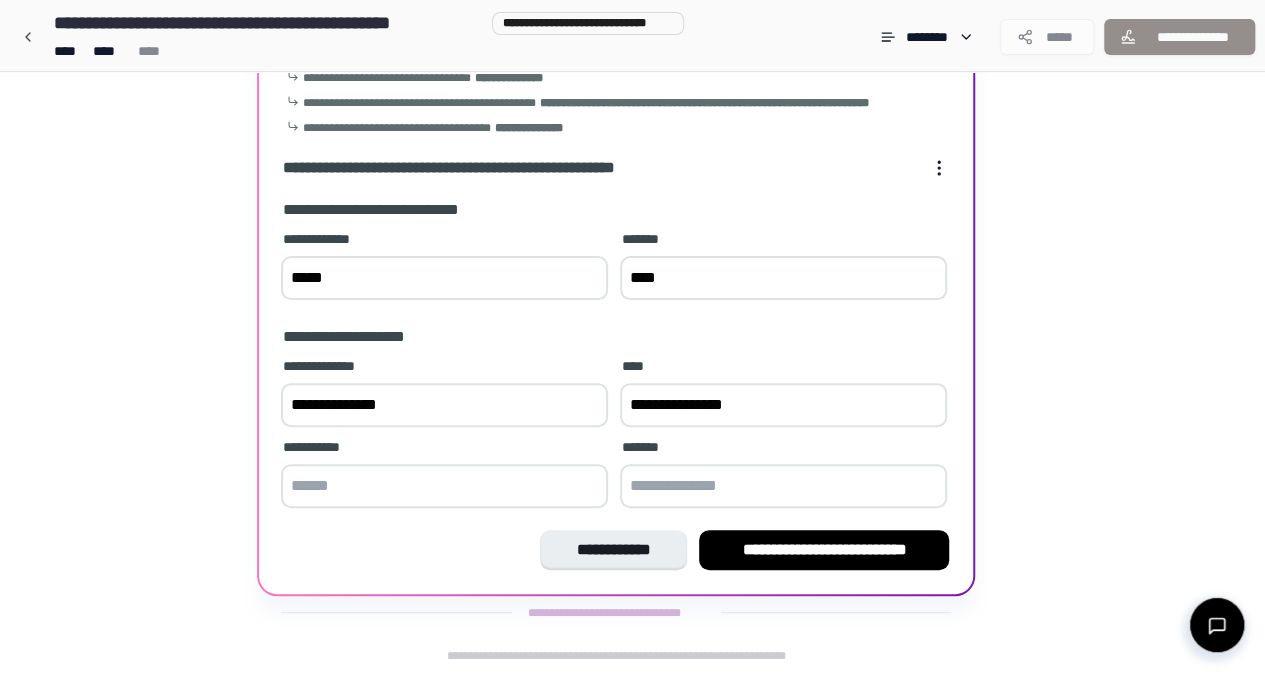 type on "**********" 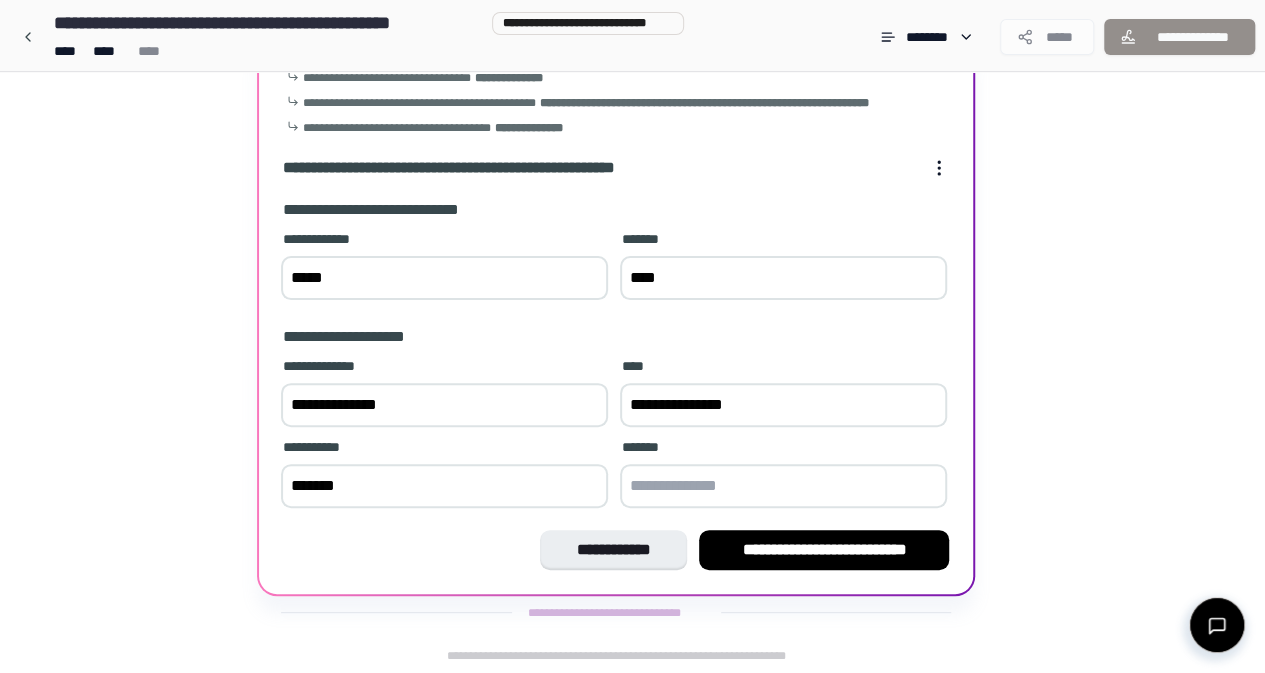 type on "*******" 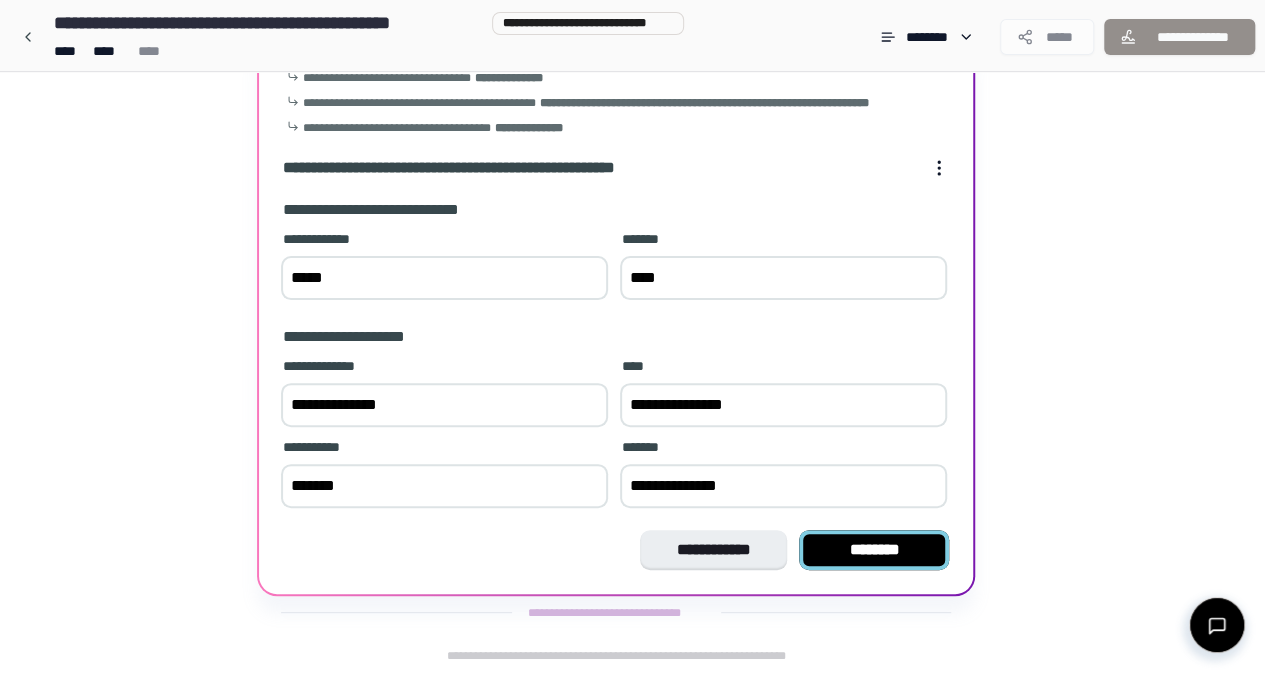 type on "**********" 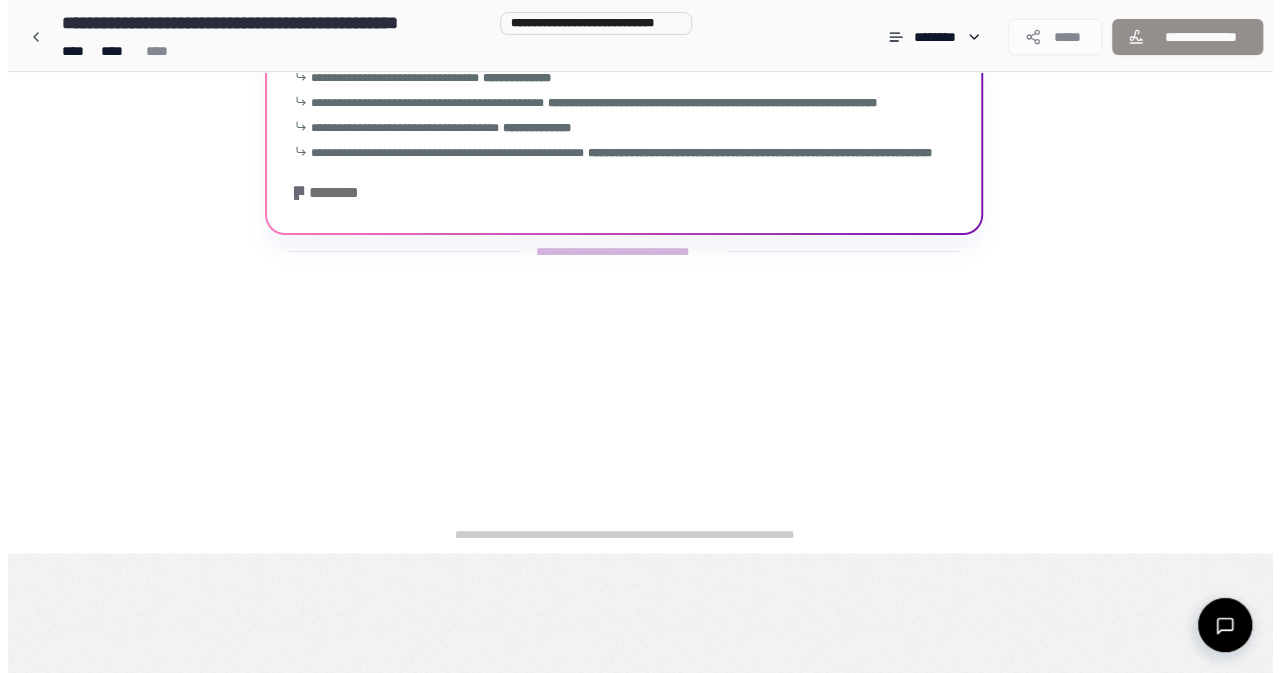 scroll, scrollTop: 0, scrollLeft: 0, axis: both 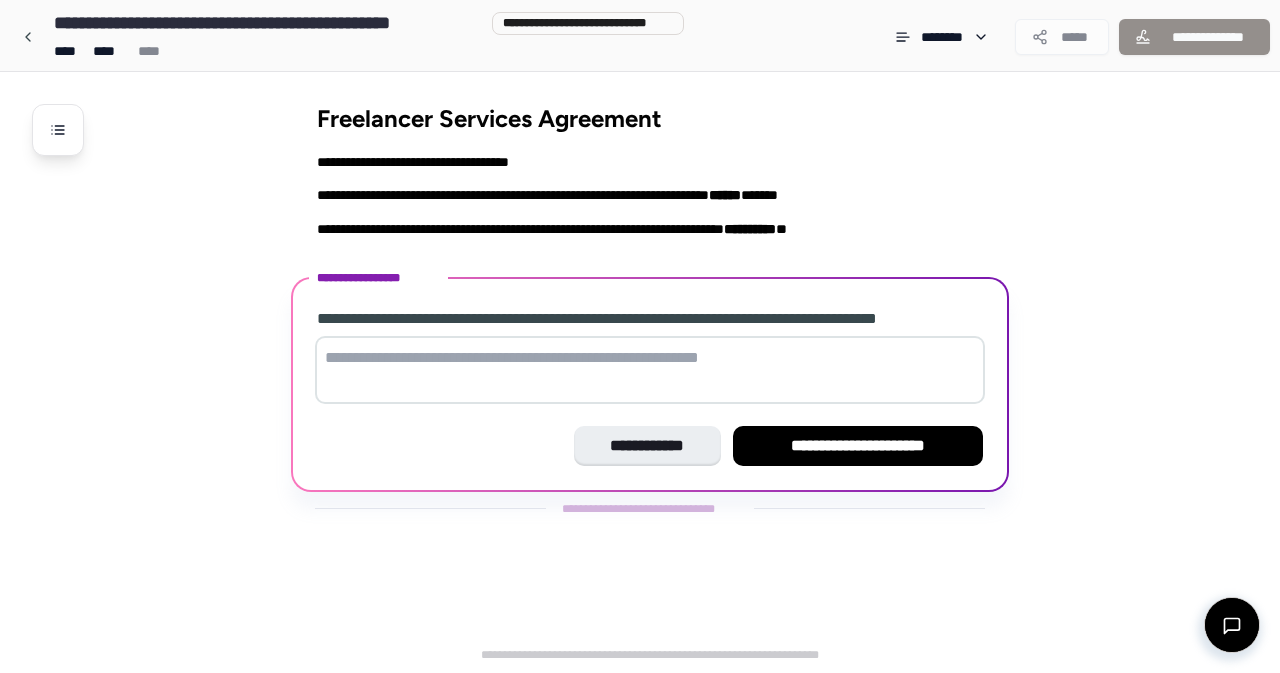 click at bounding box center (650, 370) 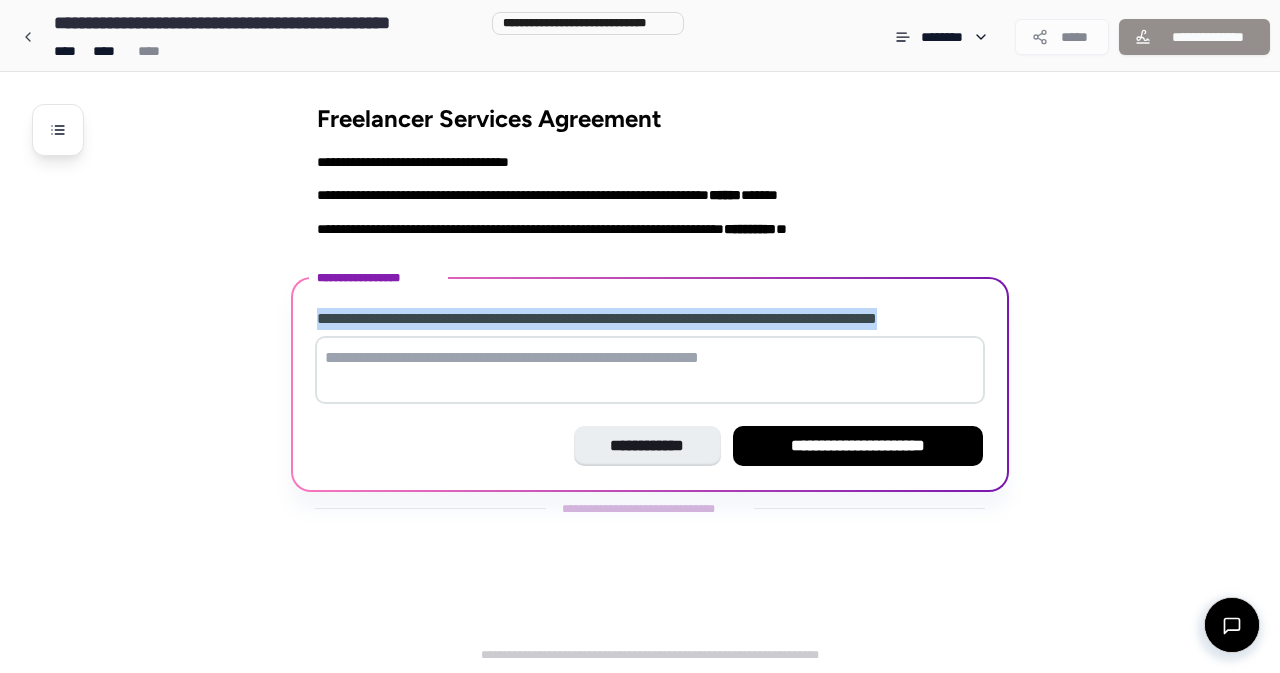 drag, startPoint x: 955, startPoint y: 323, endPoint x: 319, endPoint y: 319, distance: 636.0126 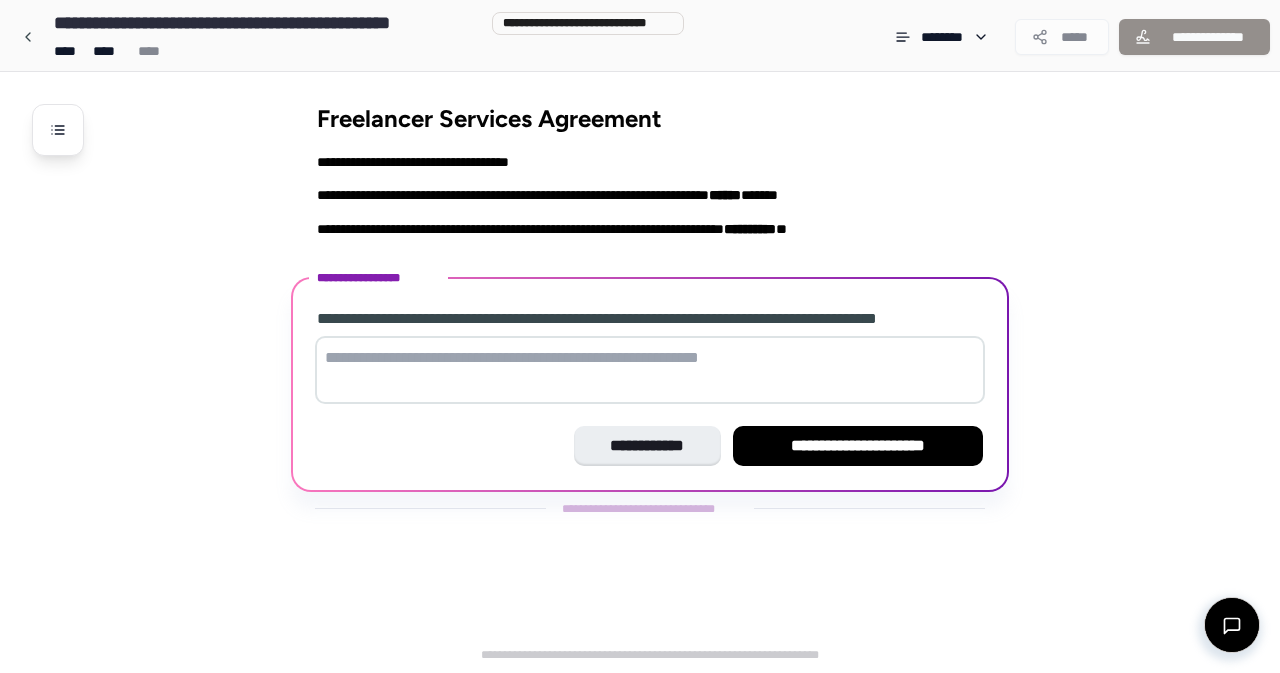 click at bounding box center (650, 370) 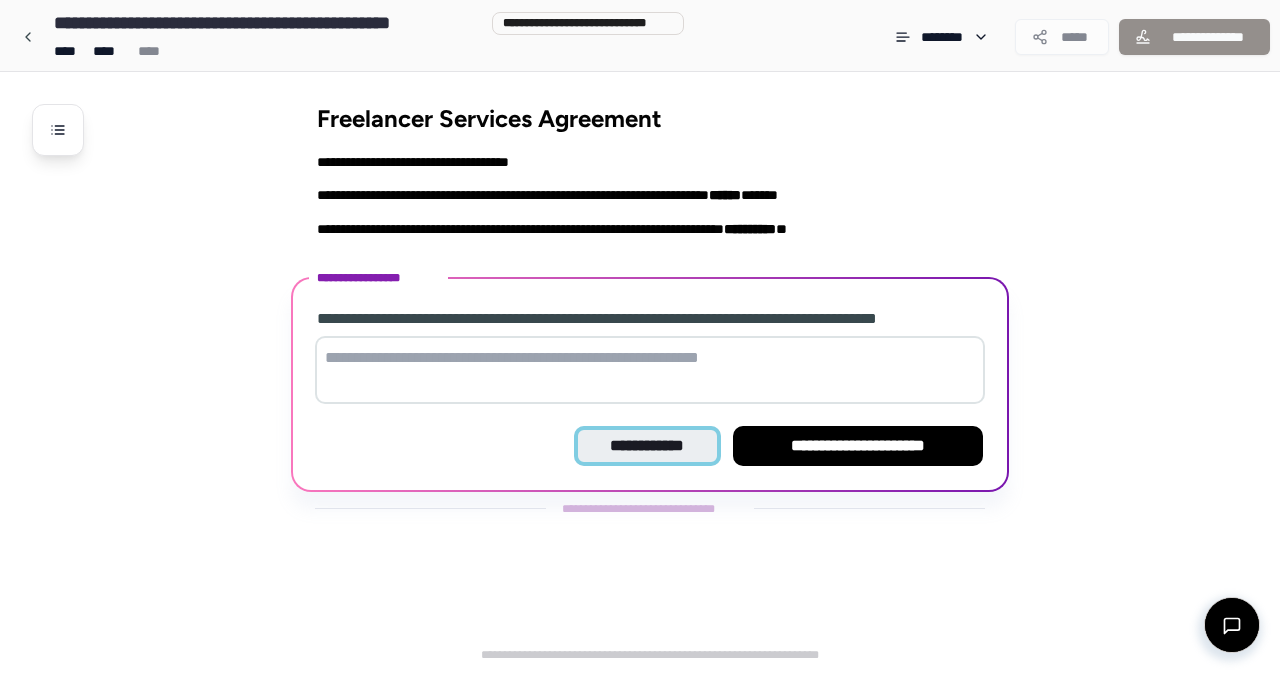 click on "**********" at bounding box center (647, 446) 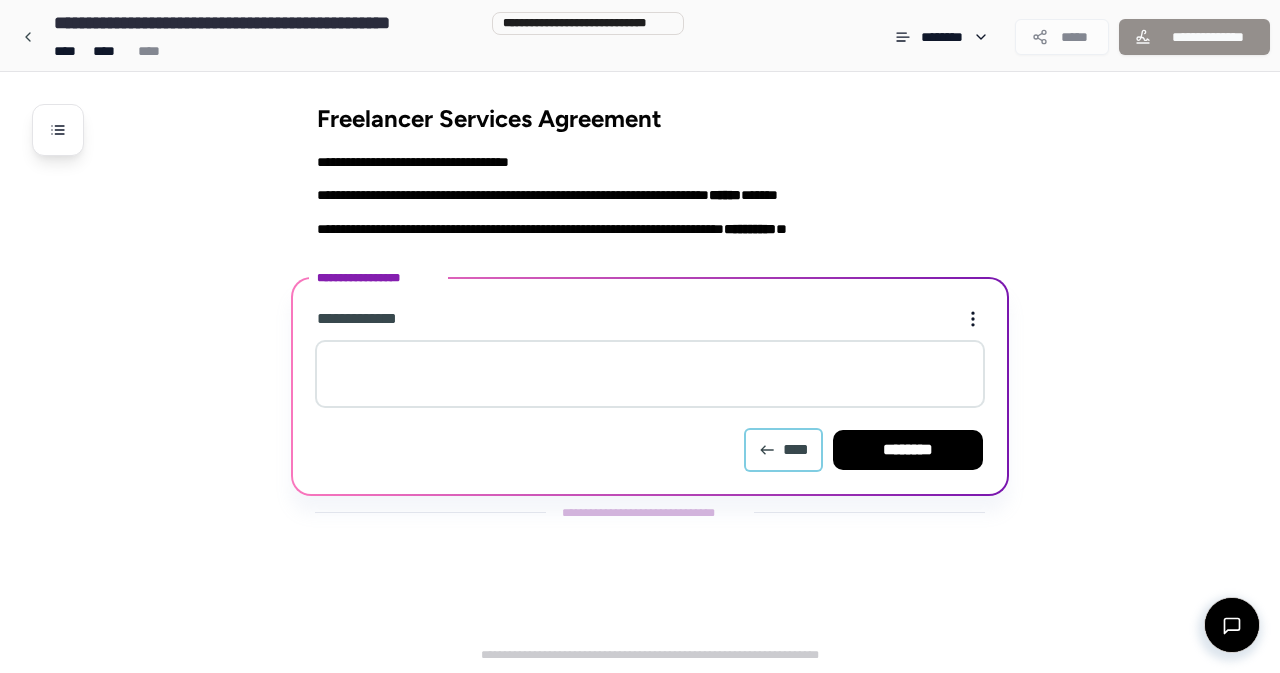 click on "****" at bounding box center [783, 450] 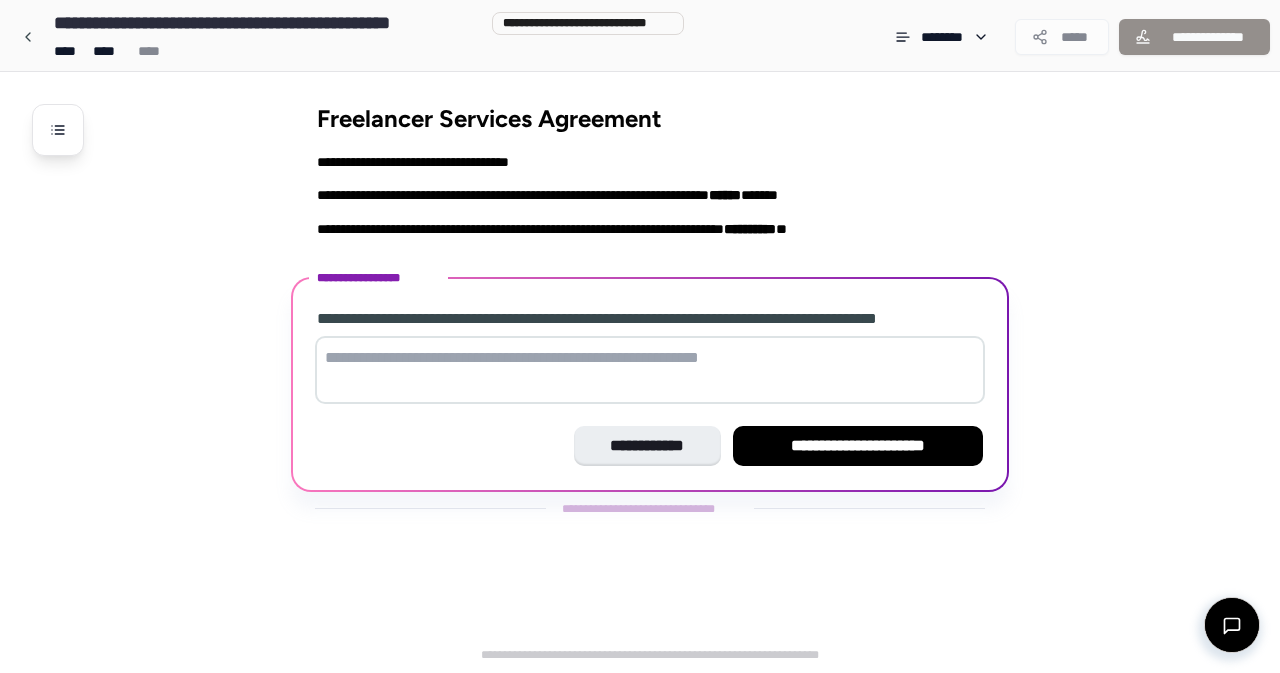 click at bounding box center [650, 370] 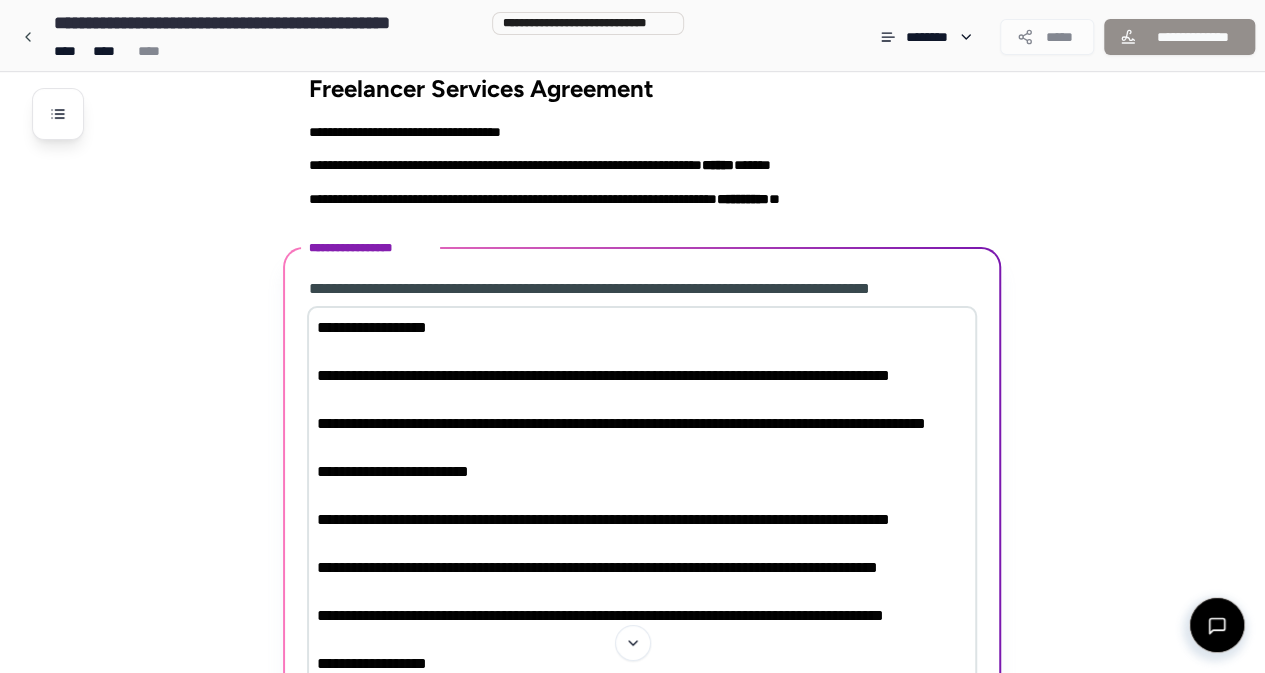 scroll, scrollTop: 0, scrollLeft: 0, axis: both 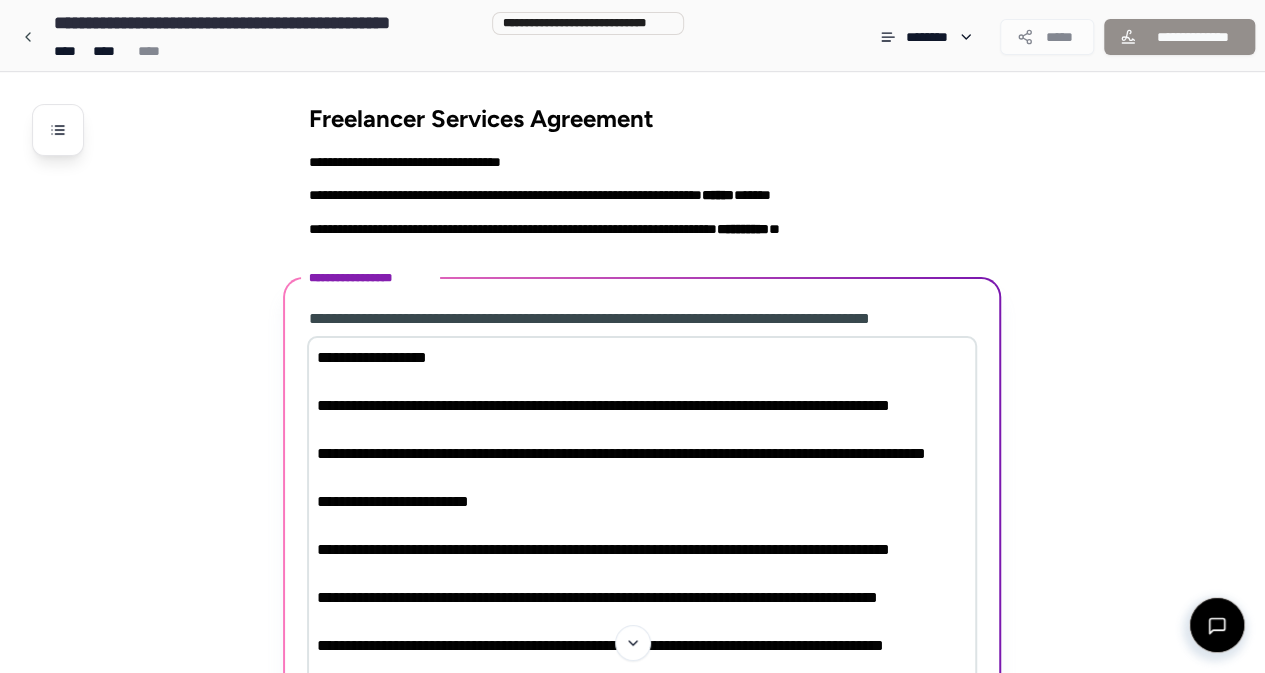 click at bounding box center [642, 922] 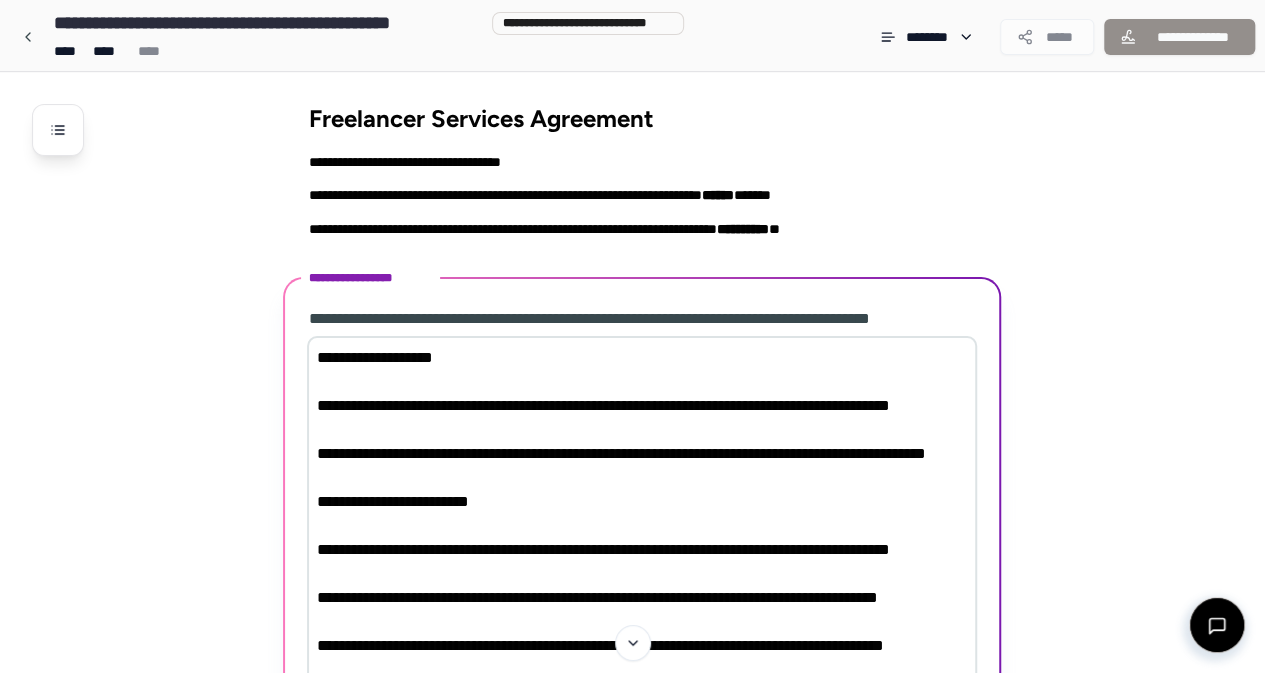 click at bounding box center (642, 922) 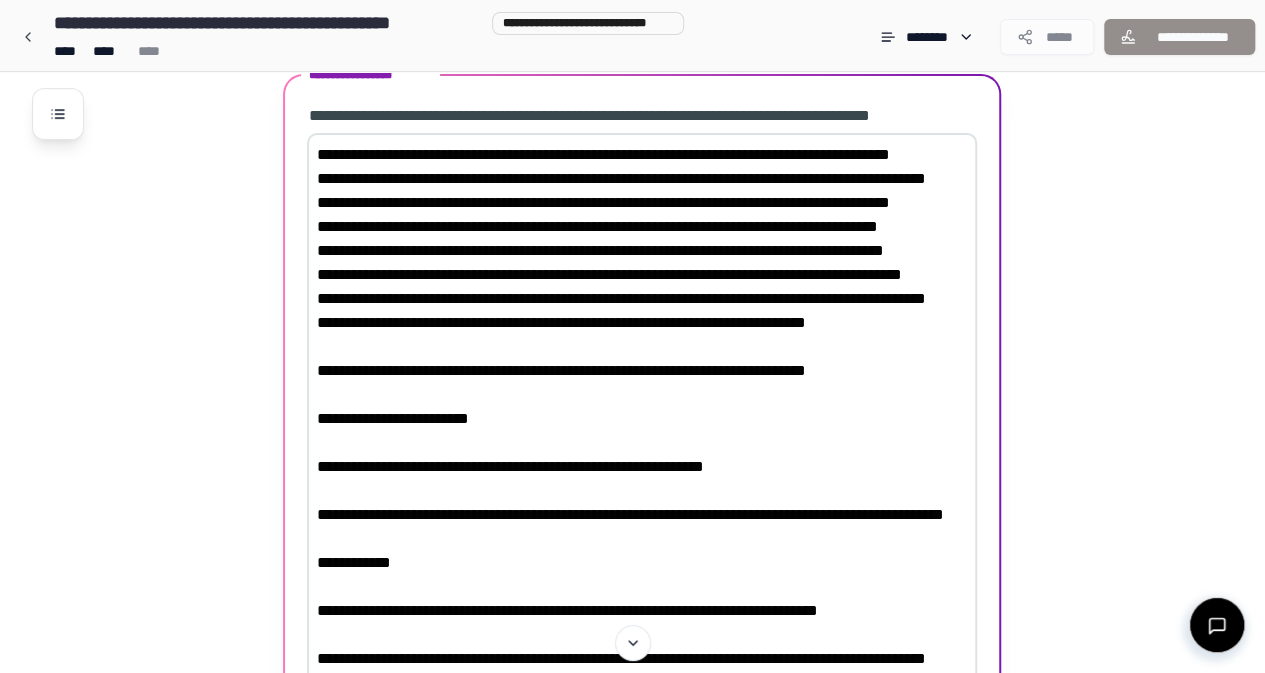 scroll, scrollTop: 204, scrollLeft: 0, axis: vertical 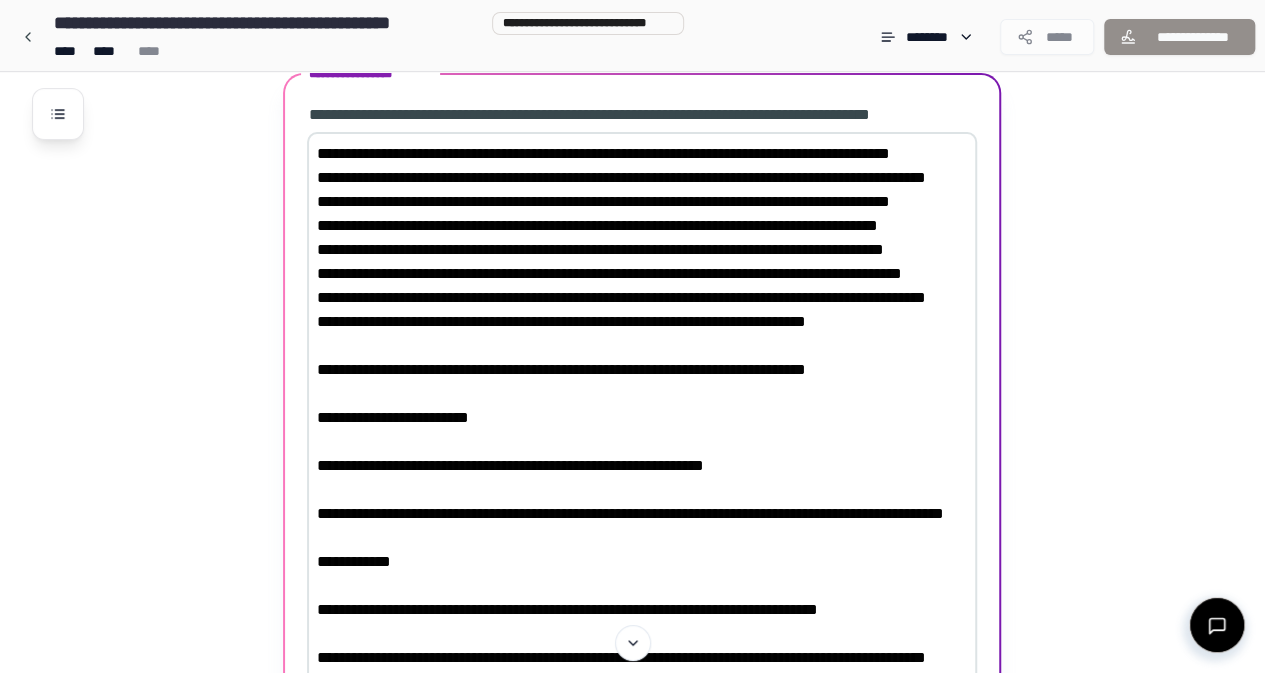 drag, startPoint x: 887, startPoint y: 493, endPoint x: 312, endPoint y: 466, distance: 575.63354 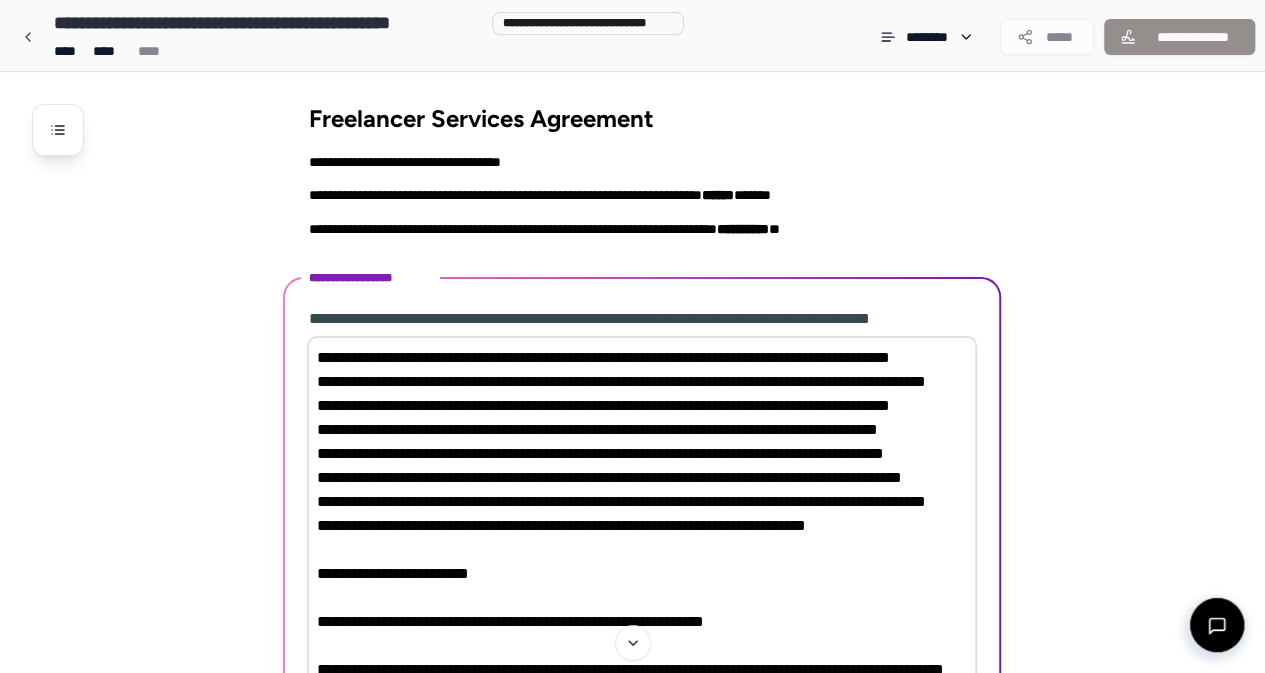 scroll, scrollTop: 216, scrollLeft: 0, axis: vertical 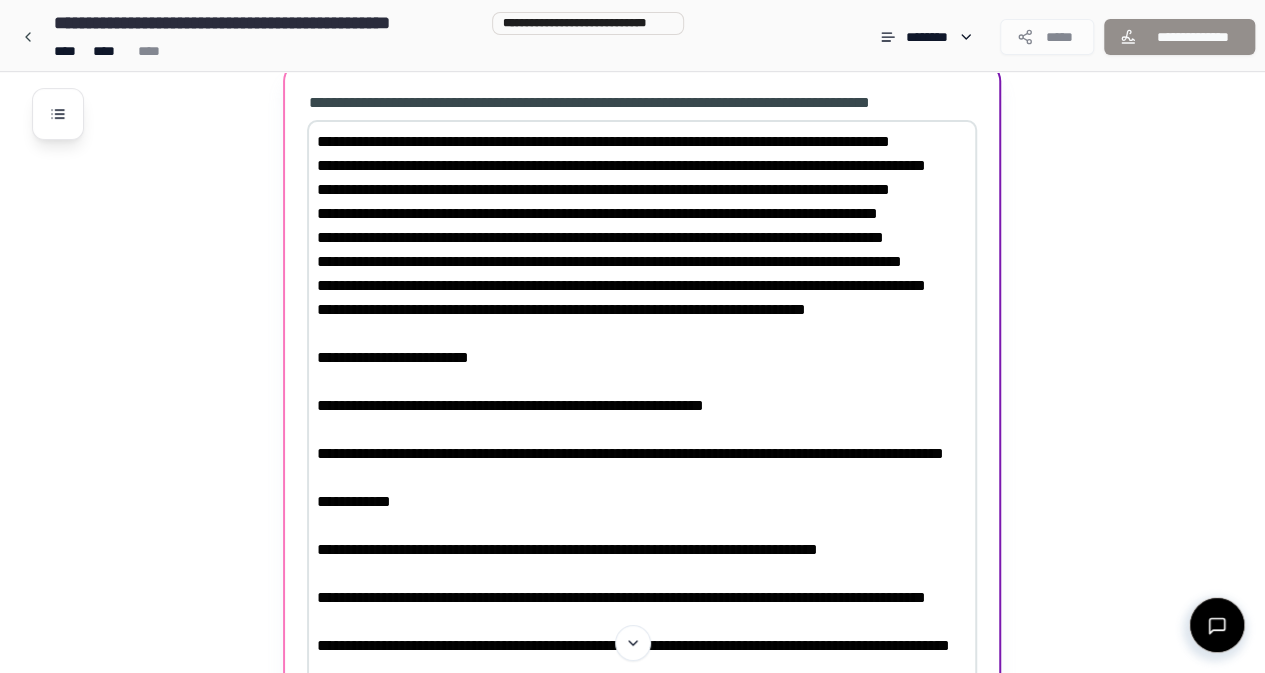 drag, startPoint x: 331, startPoint y: 495, endPoint x: 410, endPoint y: 621, distance: 148.71785 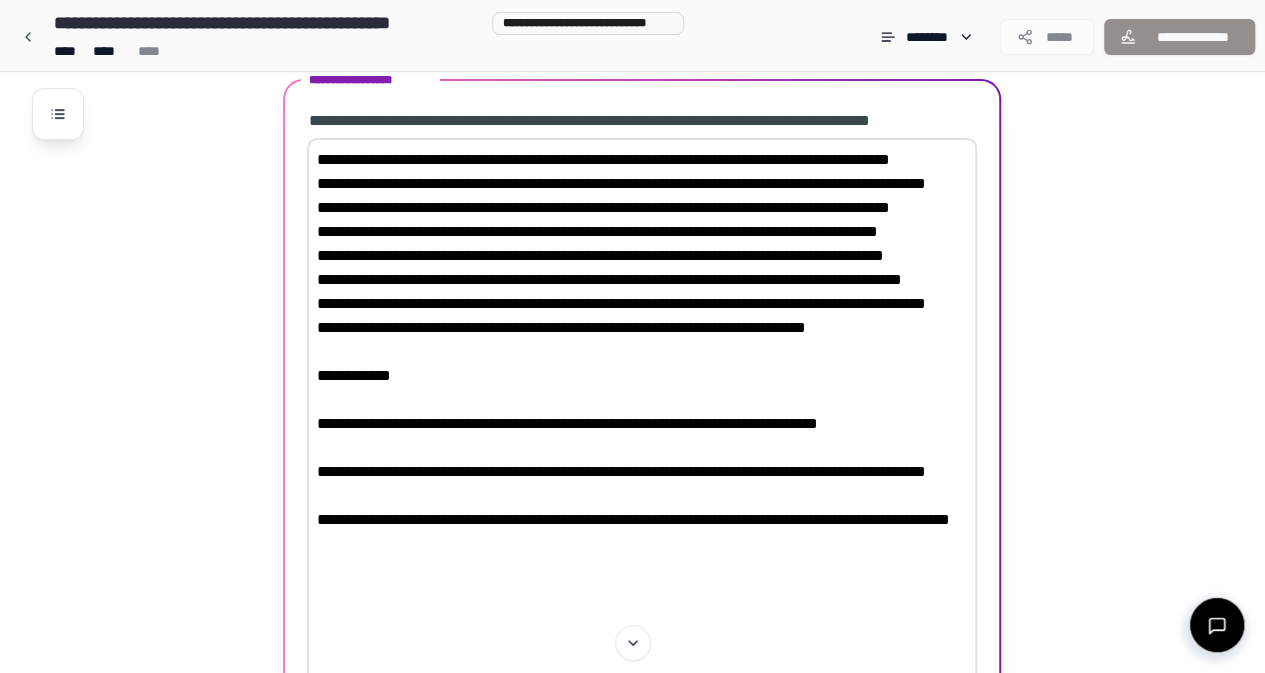 scroll, scrollTop: 217, scrollLeft: 0, axis: vertical 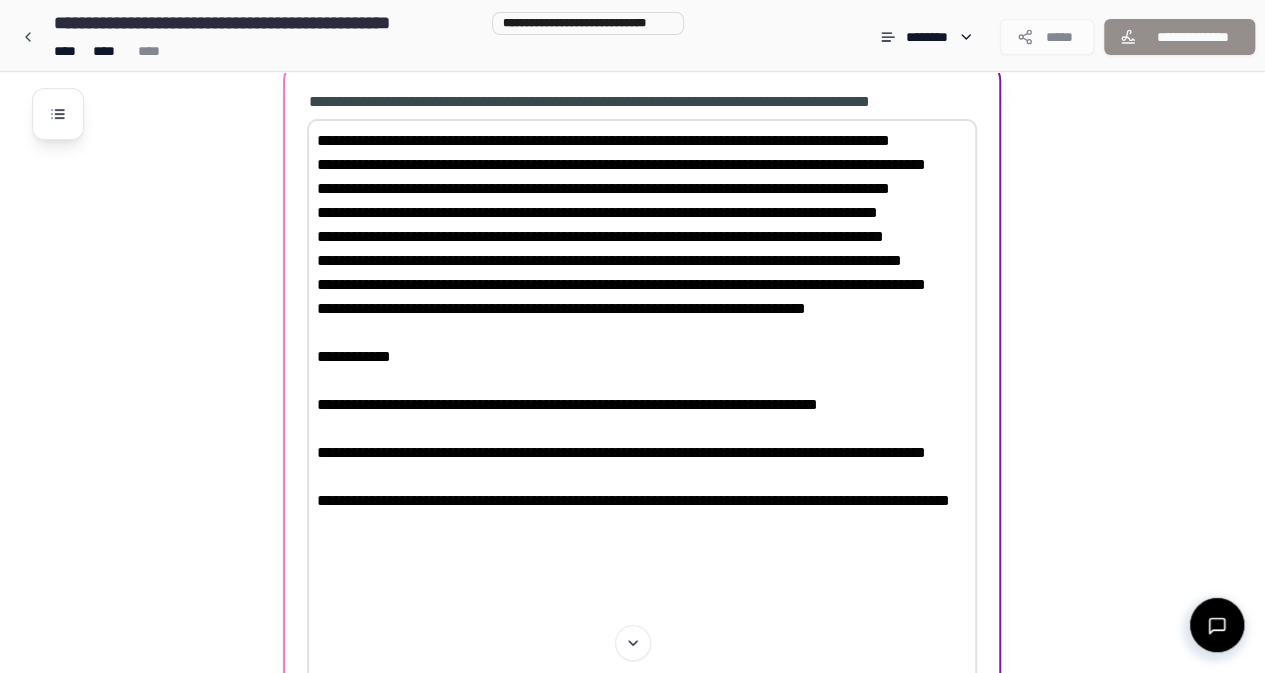 drag, startPoint x: 392, startPoint y: 531, endPoint x: 352, endPoint y: 481, distance: 64.03124 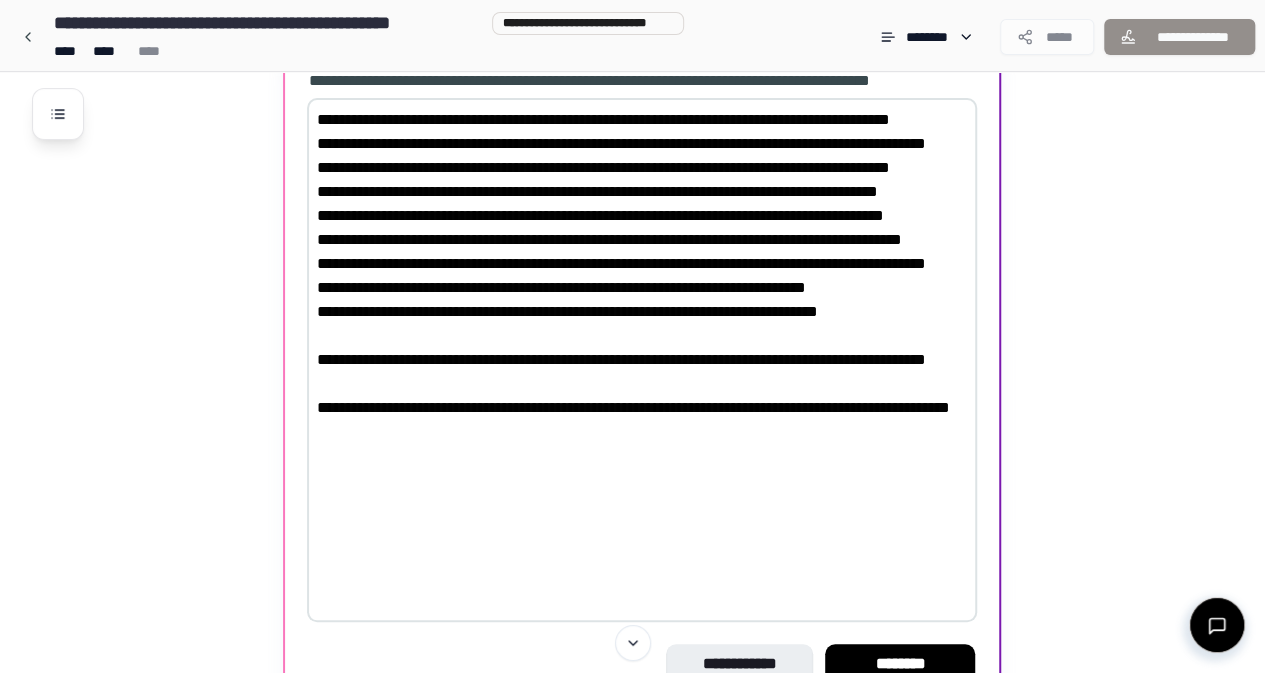 scroll, scrollTop: 240, scrollLeft: 0, axis: vertical 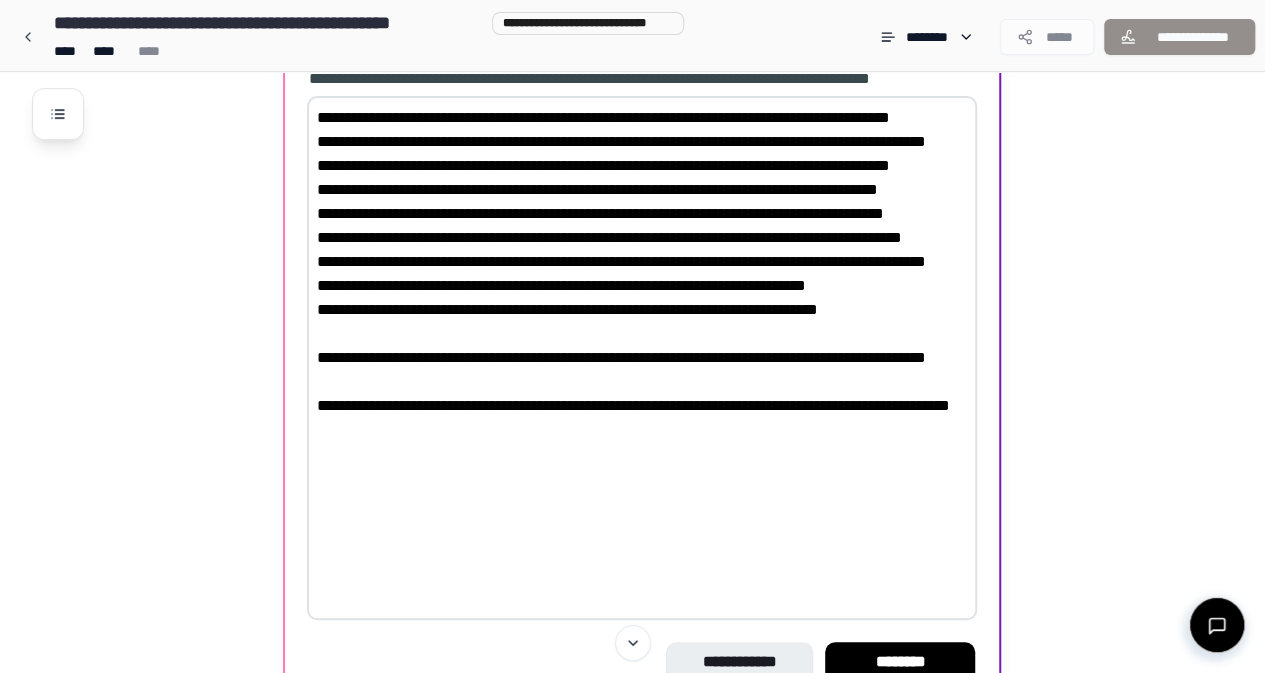 click at bounding box center (642, 358) 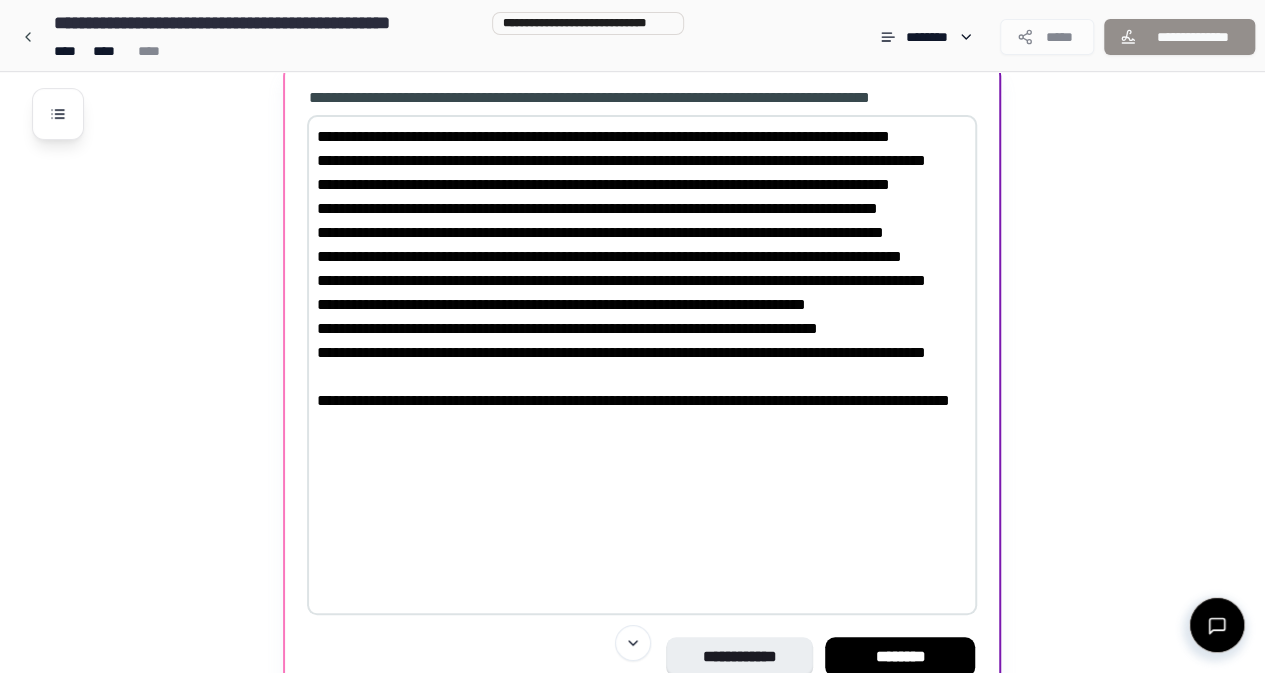 scroll, scrollTop: 258, scrollLeft: 0, axis: vertical 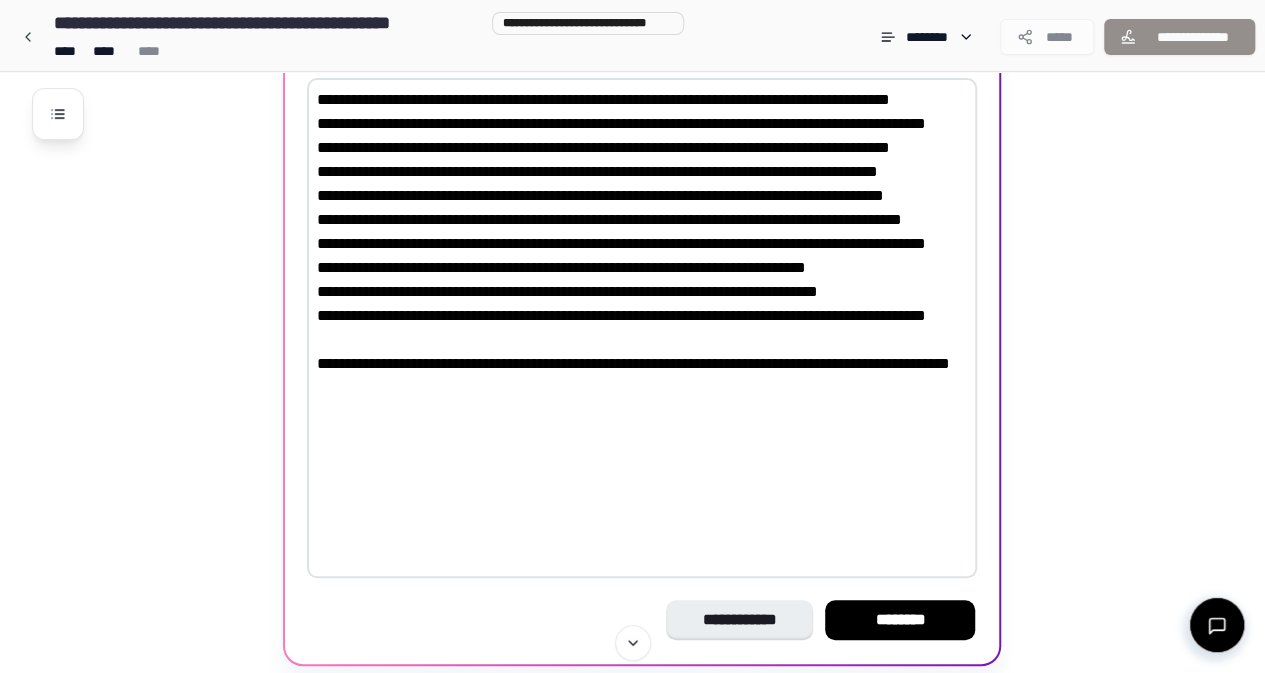 click at bounding box center (642, 328) 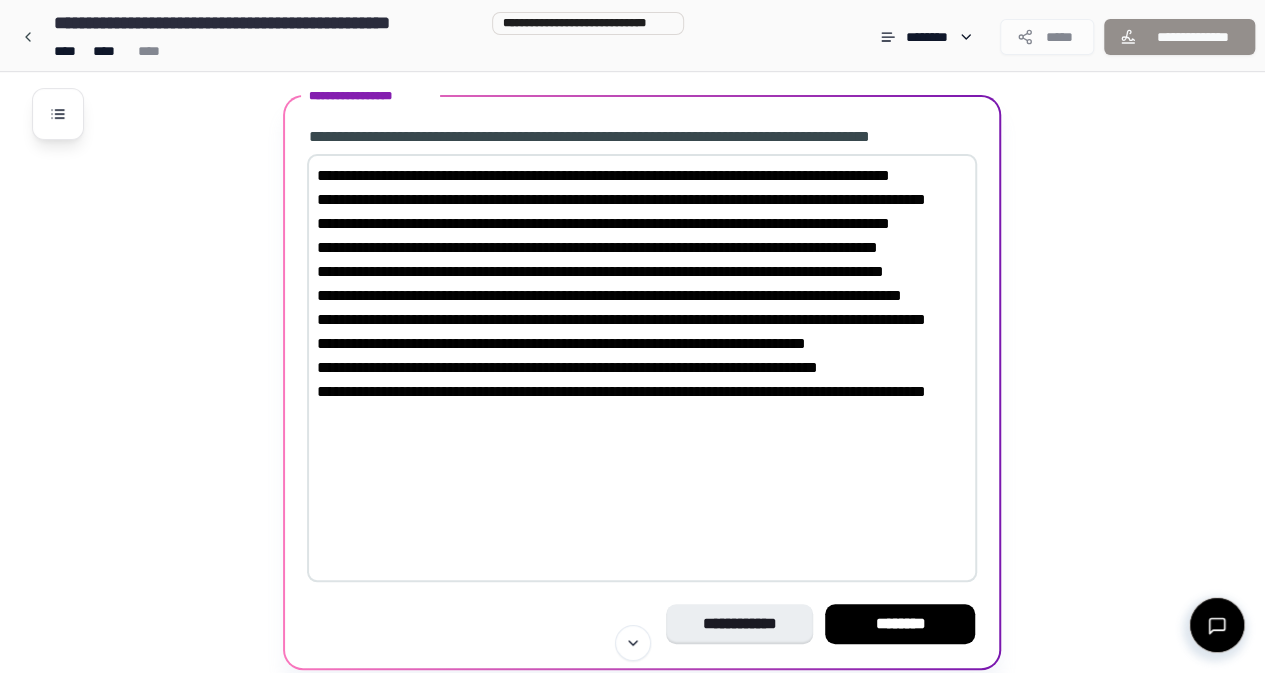 scroll, scrollTop: 180, scrollLeft: 0, axis: vertical 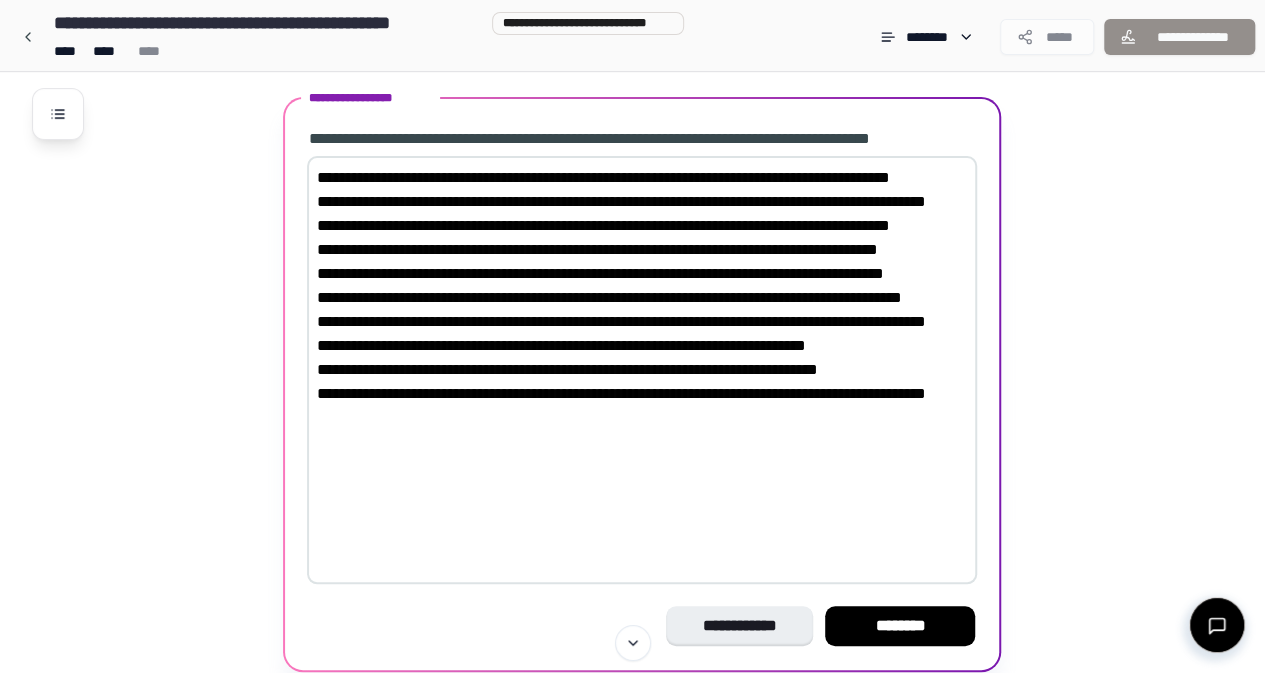 drag, startPoint x: 438, startPoint y: 560, endPoint x: 409, endPoint y: 556, distance: 29.274563 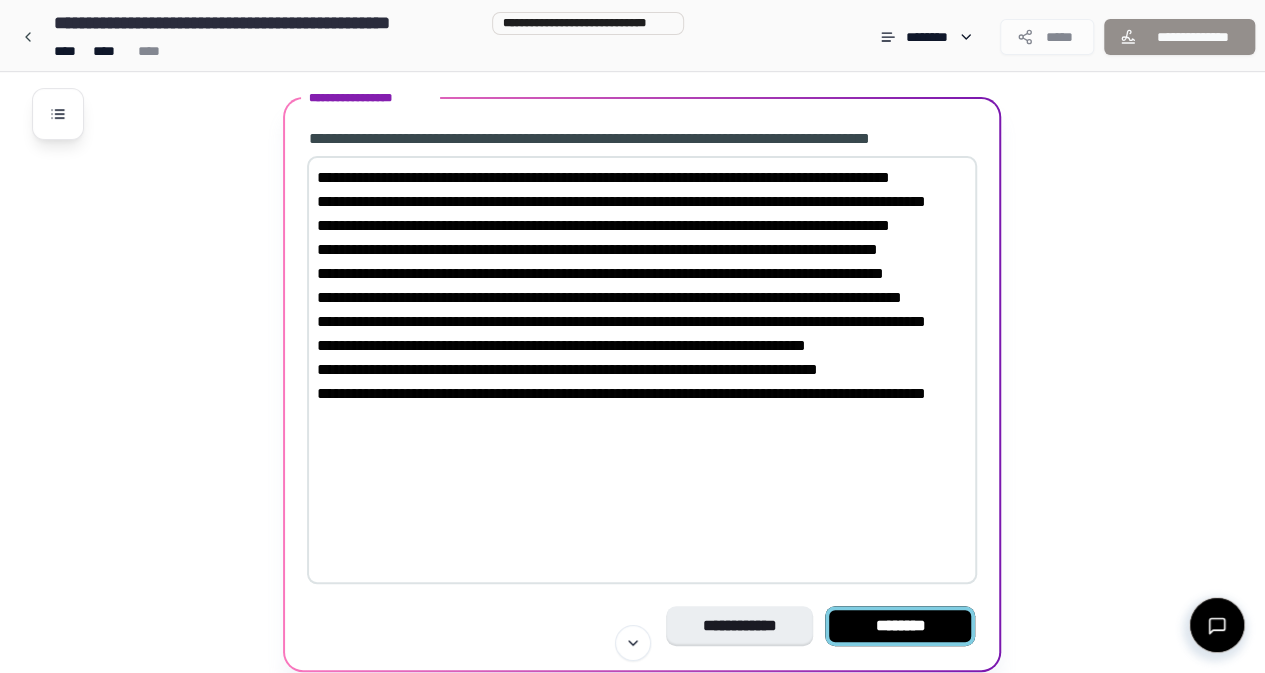 type on "**********" 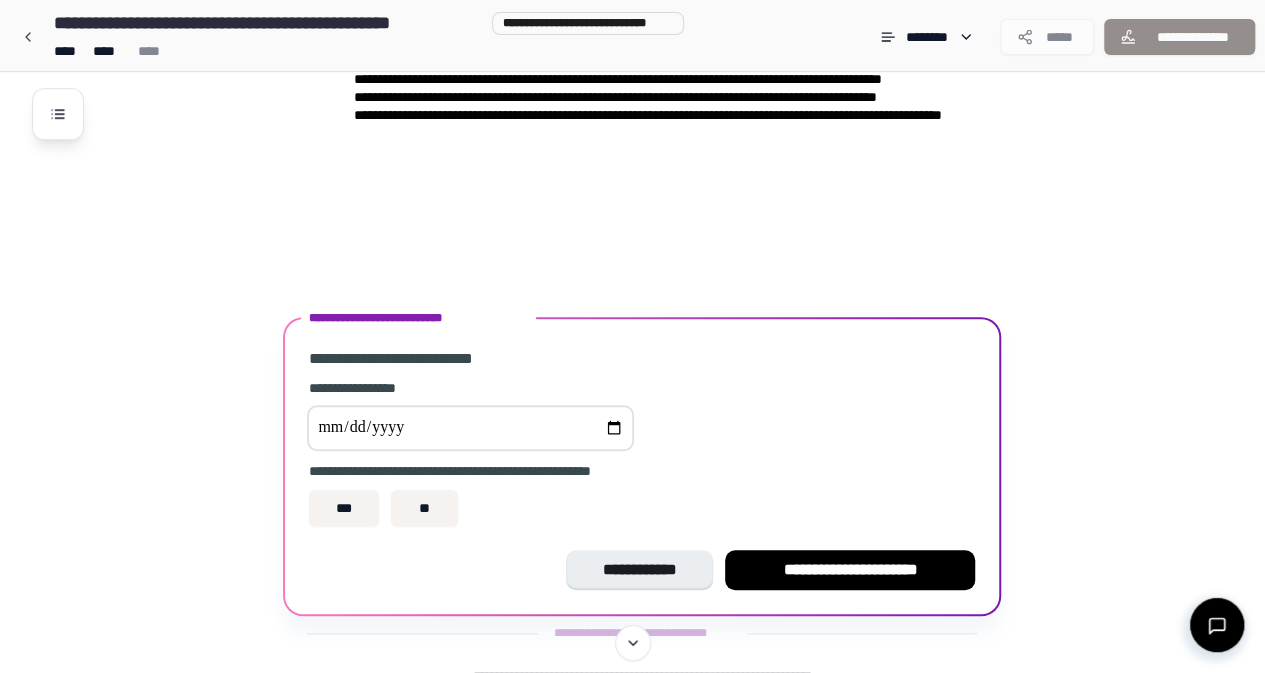 scroll, scrollTop: 436, scrollLeft: 0, axis: vertical 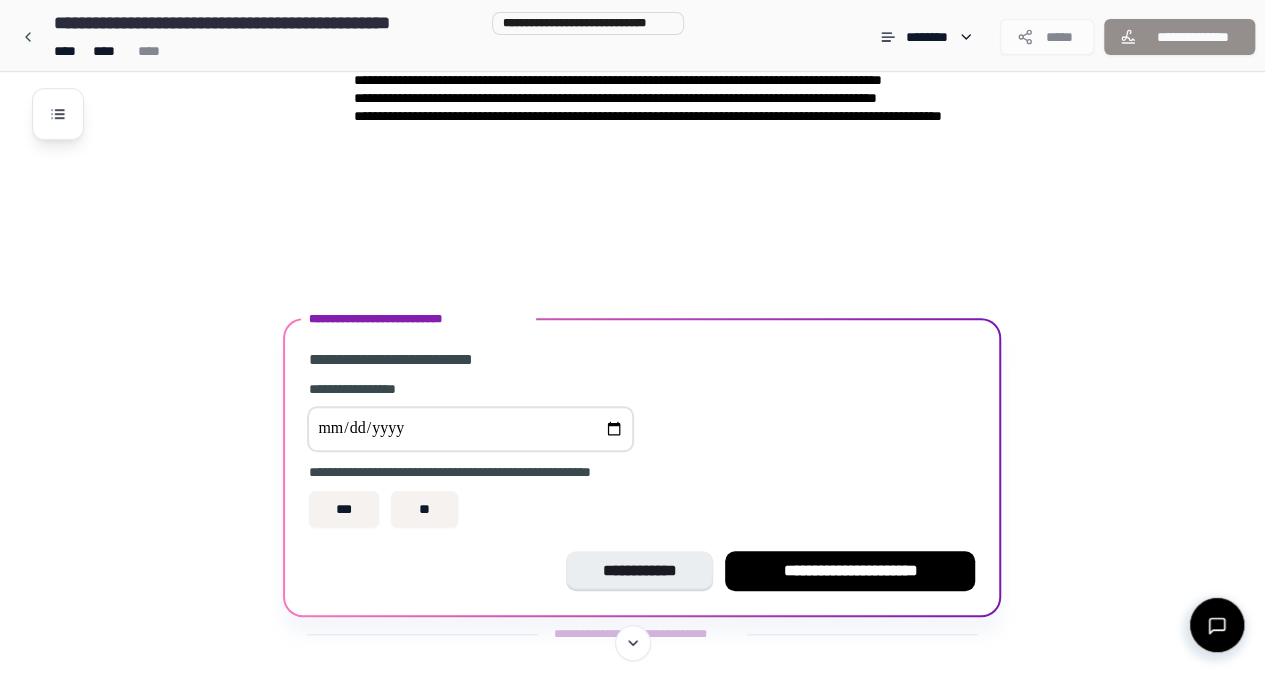 click at bounding box center [470, 429] 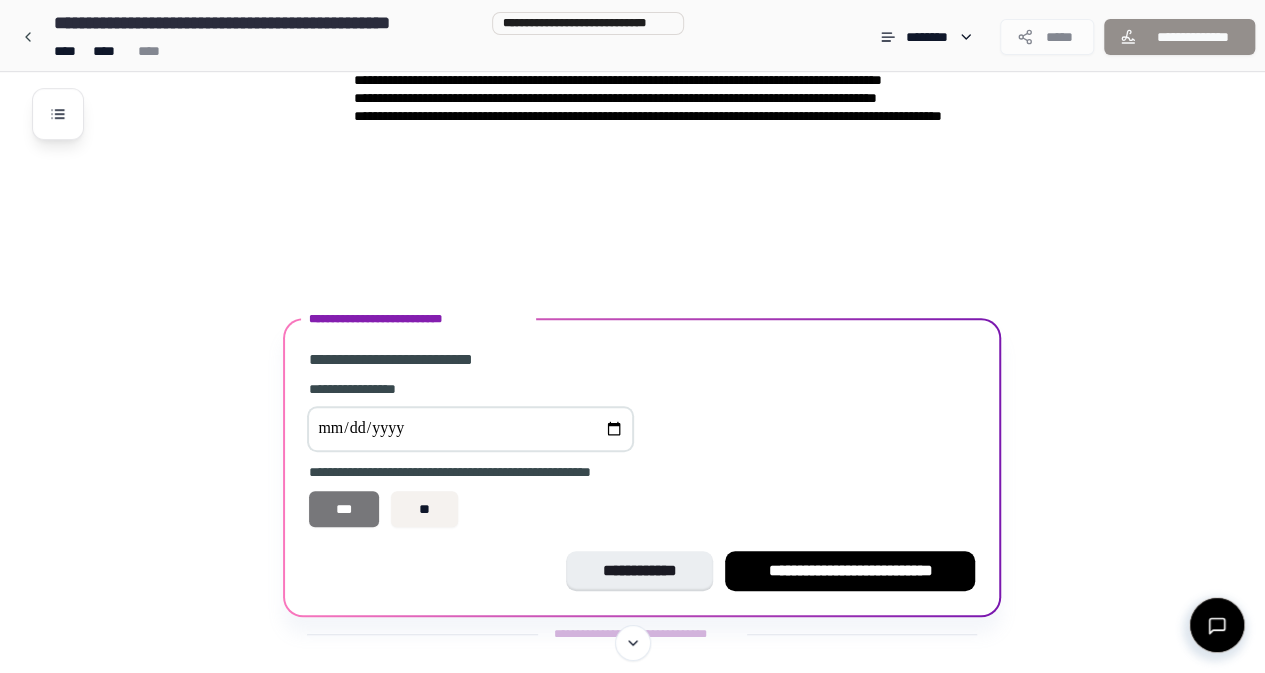 click on "***" at bounding box center (344, 509) 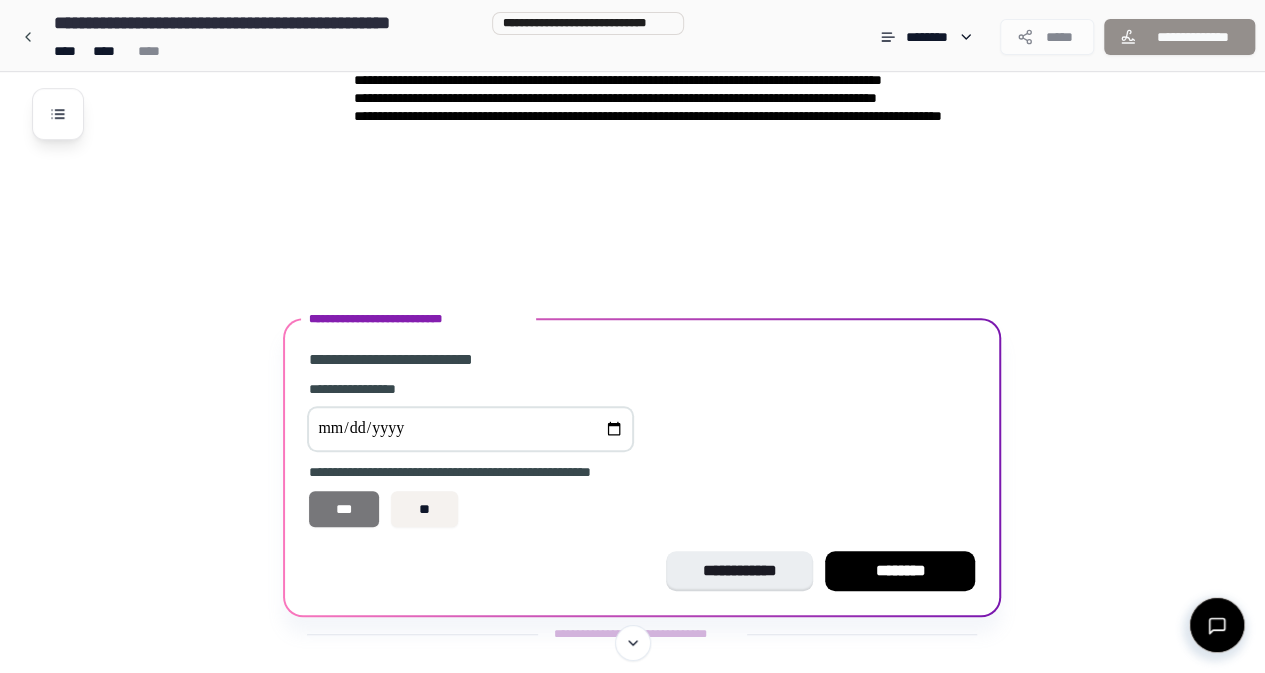 click on "***" at bounding box center (344, 509) 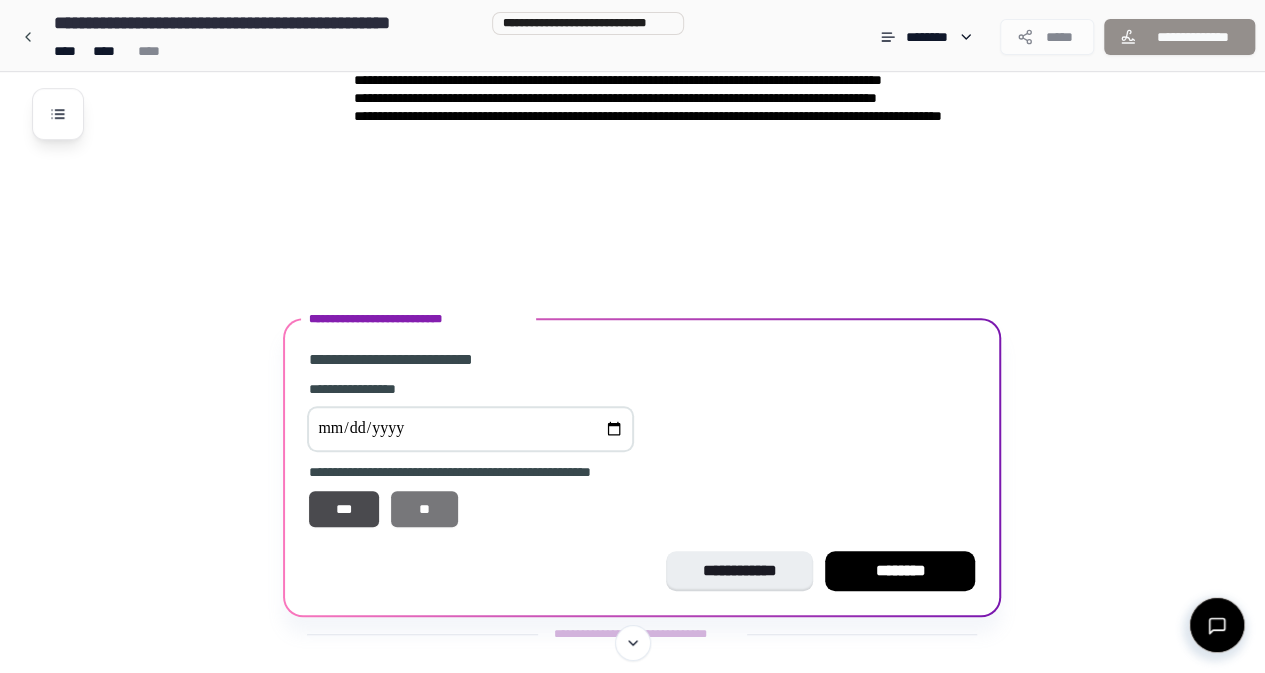 click on "**" at bounding box center [424, 509] 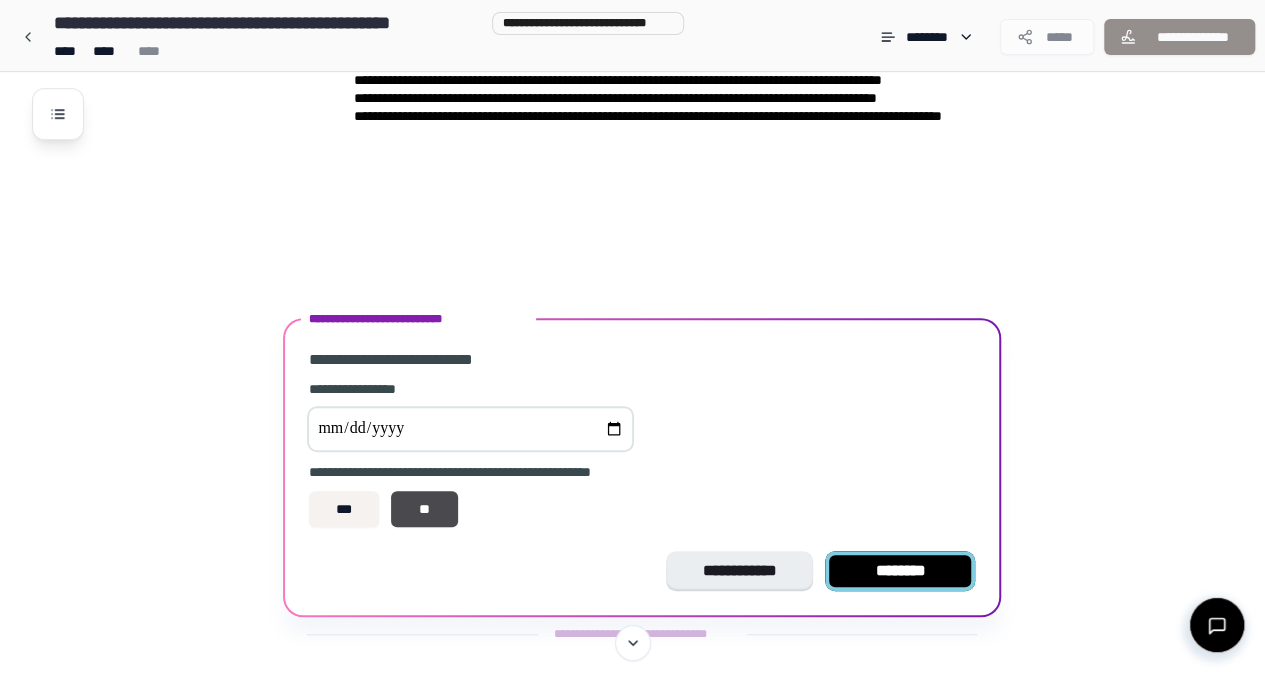 click on "********" at bounding box center [900, 571] 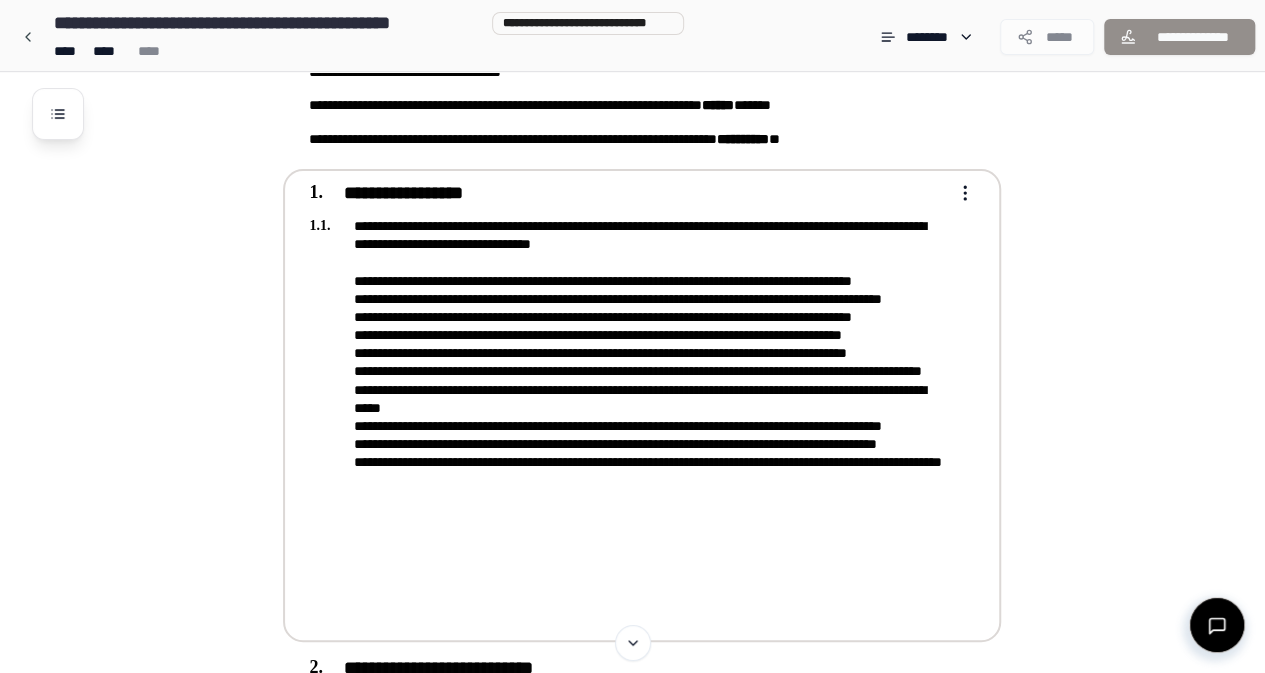 scroll, scrollTop: 362, scrollLeft: 0, axis: vertical 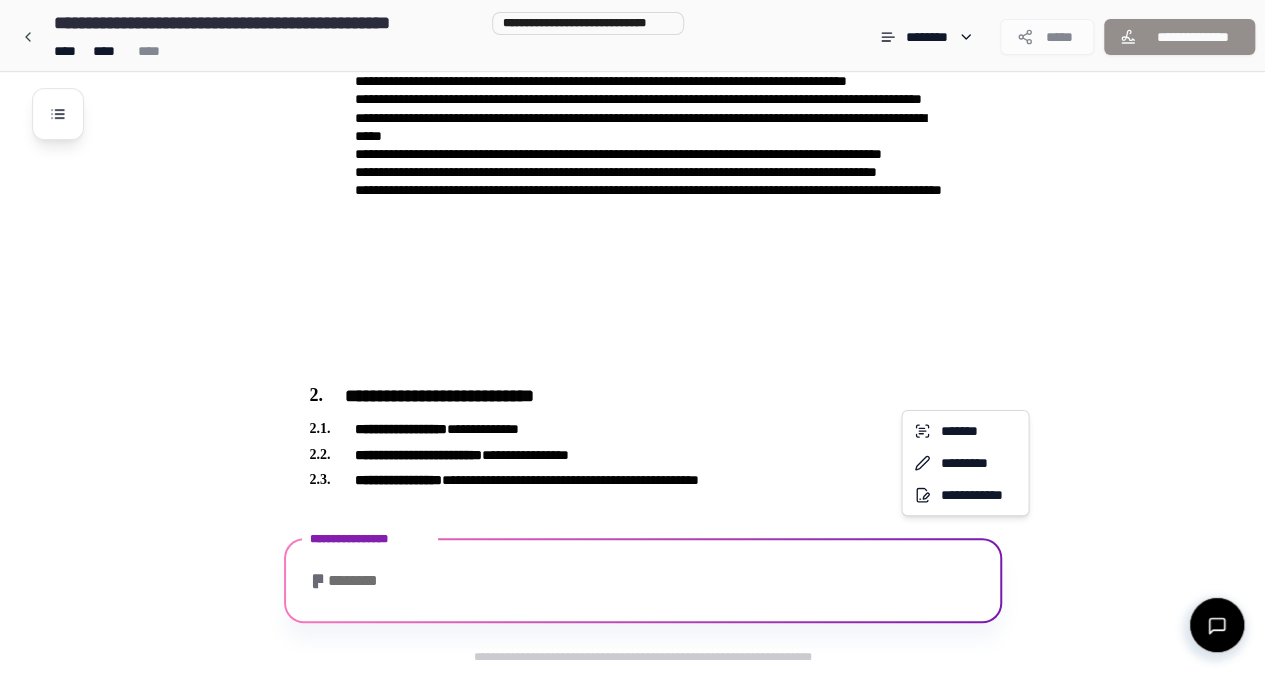 click on "**********" at bounding box center (640, 155) 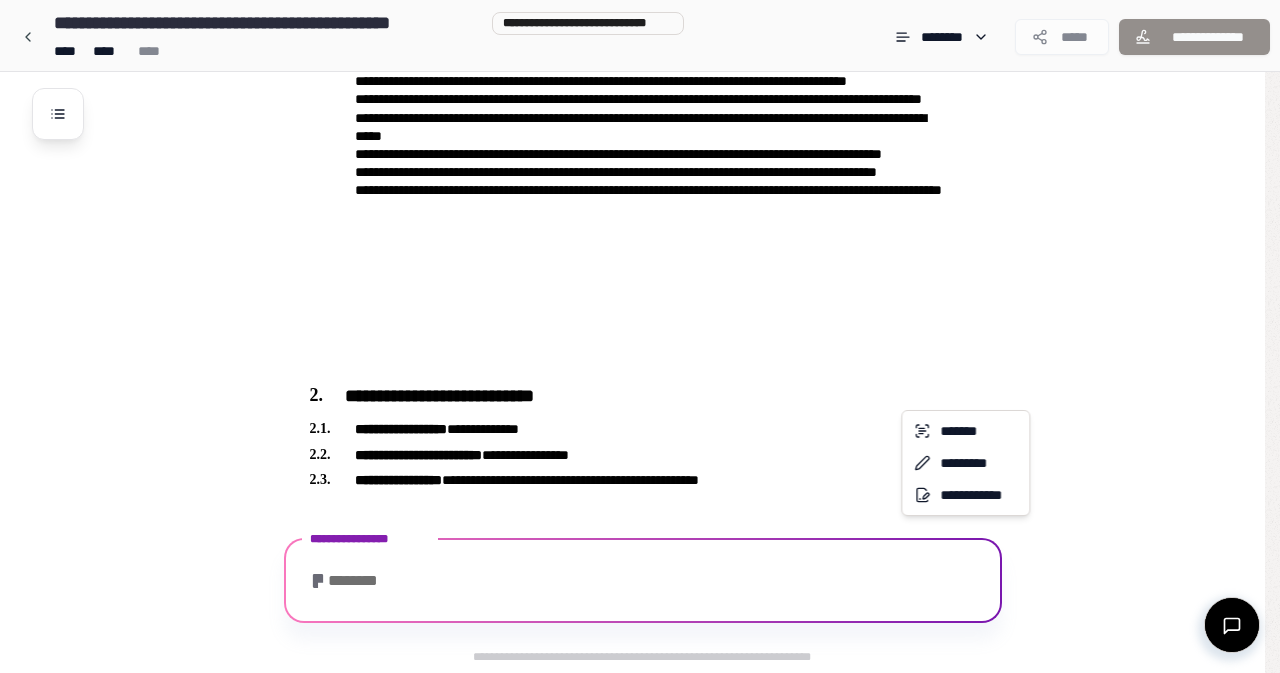 click on "**********" at bounding box center [640, 155] 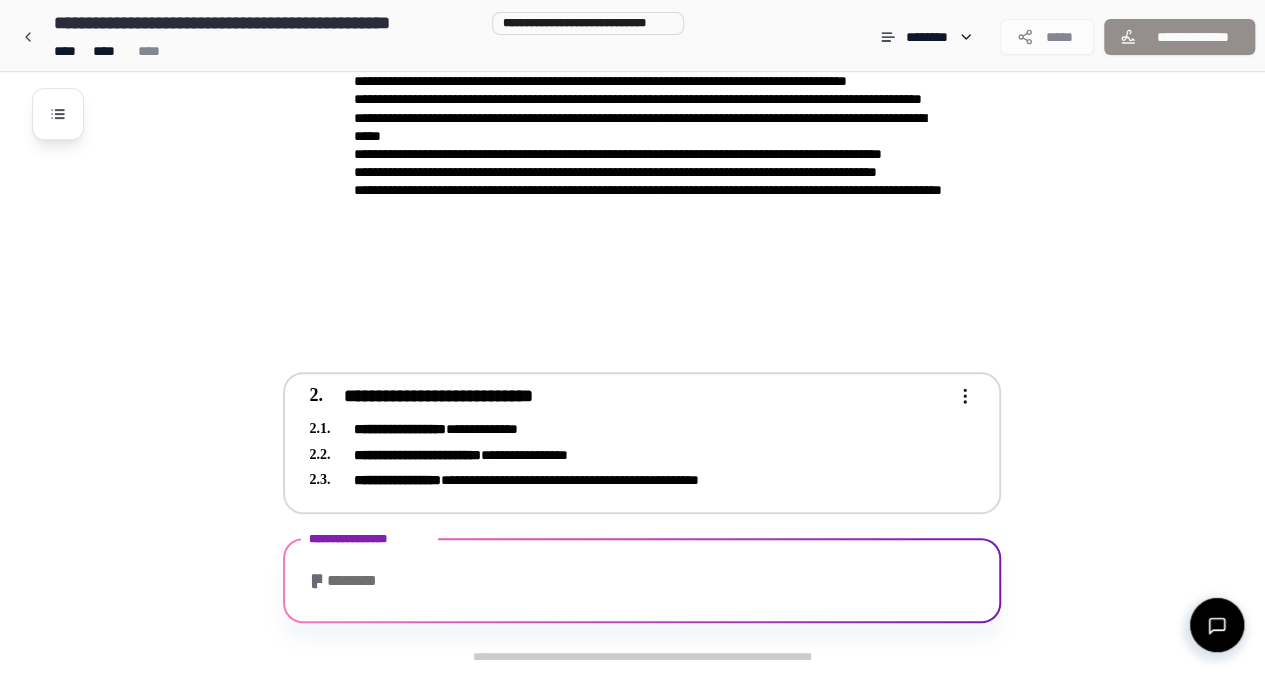 click on "**********" at bounding box center [632, 155] 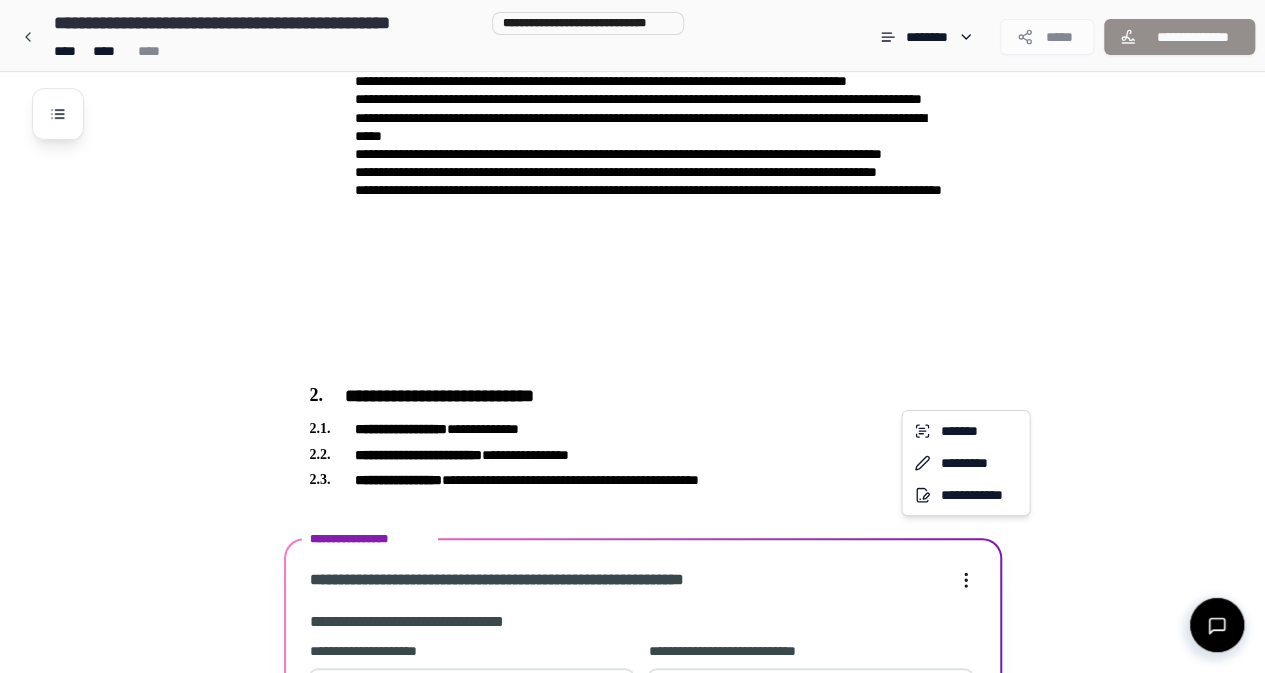 scroll, scrollTop: 964, scrollLeft: 0, axis: vertical 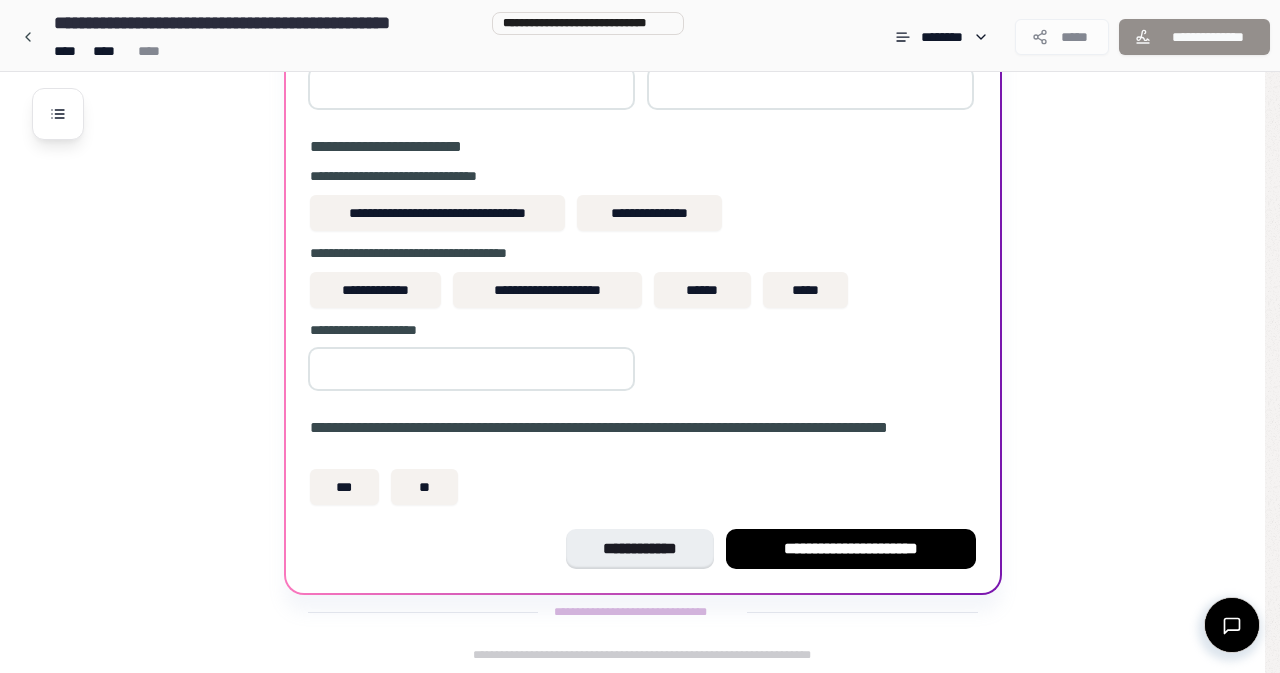 click on "**********" at bounding box center [640, -146] 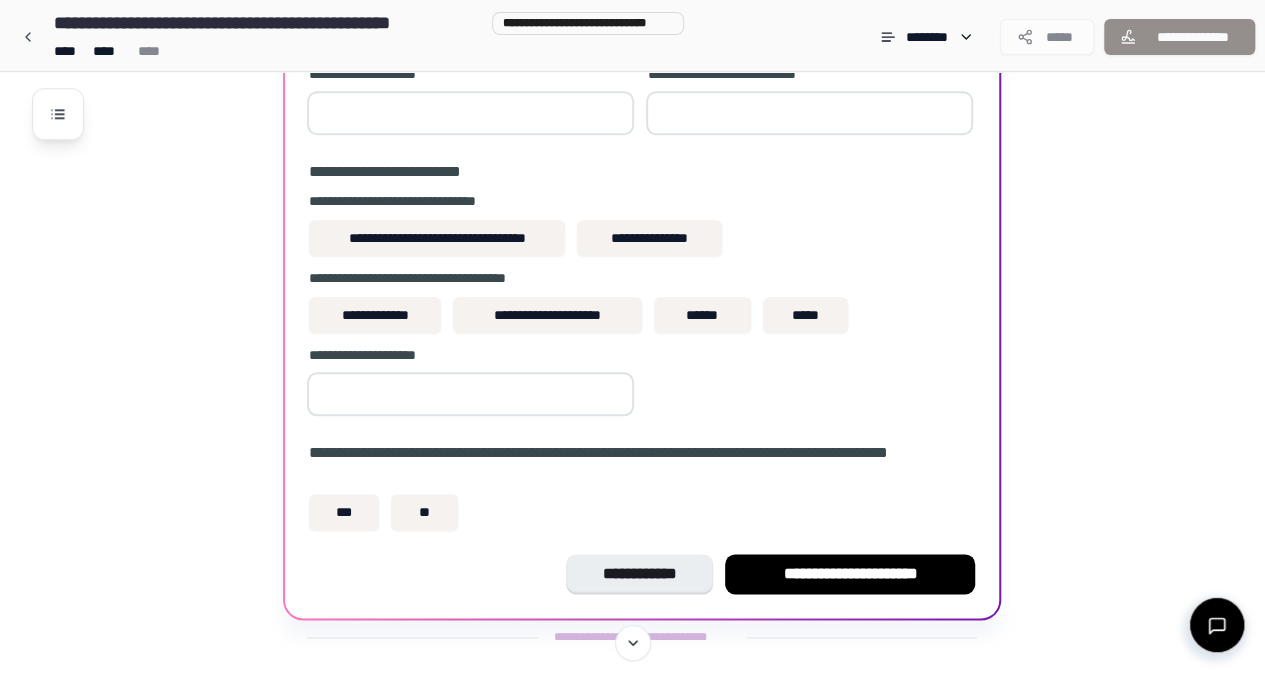 scroll, scrollTop: 940, scrollLeft: 0, axis: vertical 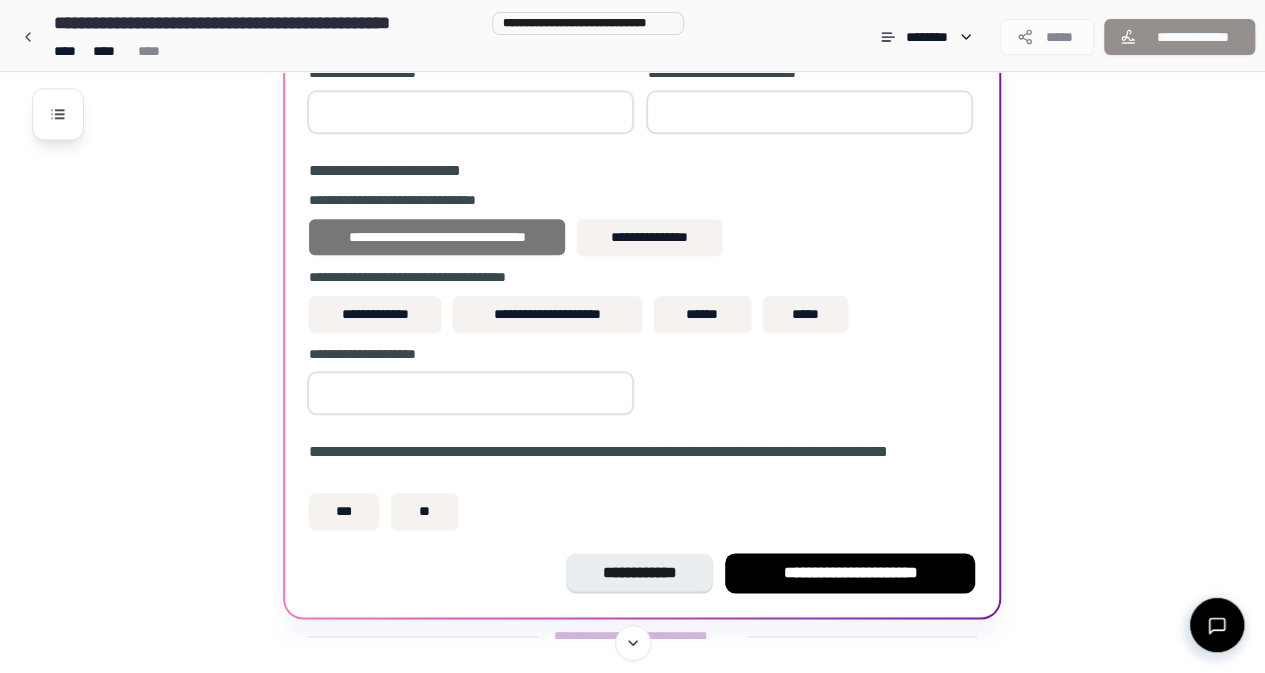 click on "**********" at bounding box center (437, 237) 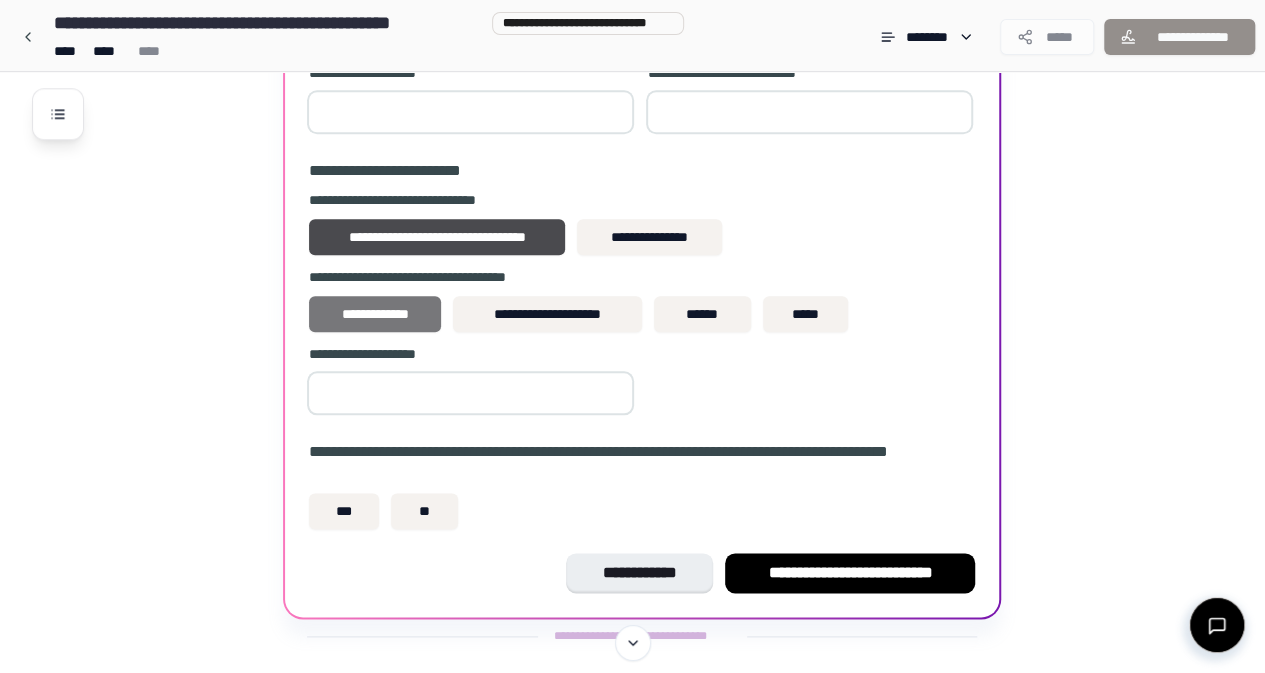 click on "**********" at bounding box center [375, 314] 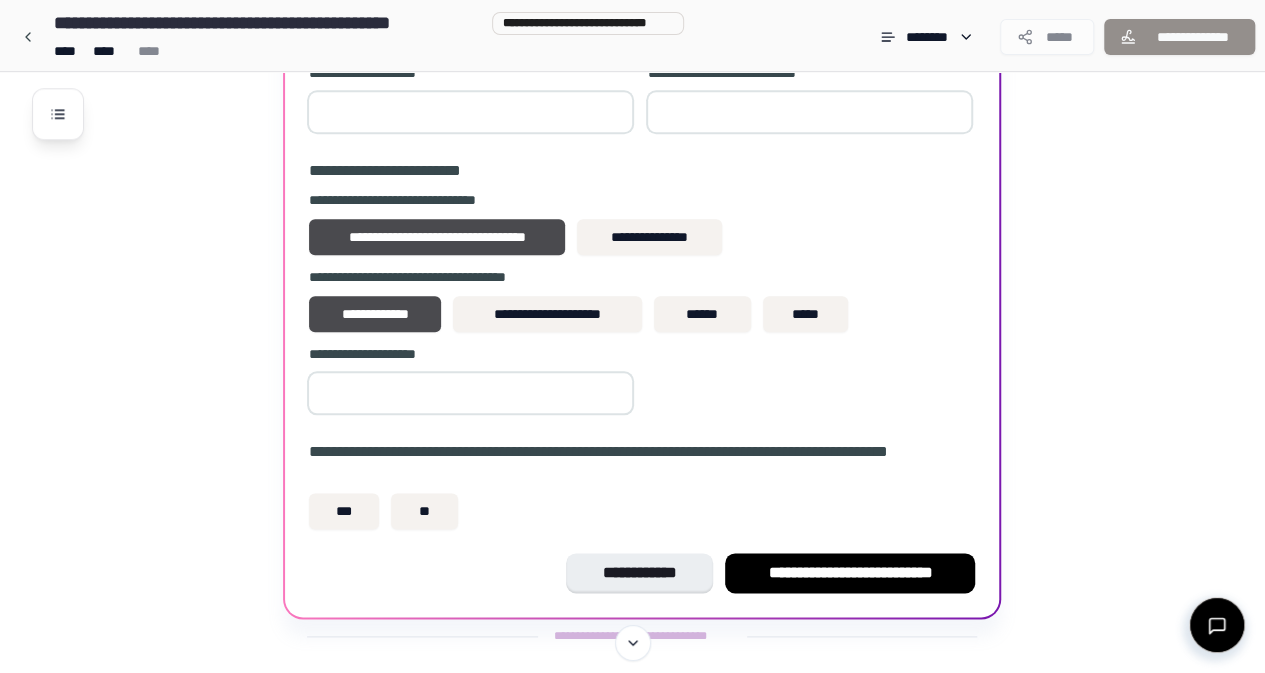 click at bounding box center (470, 393) 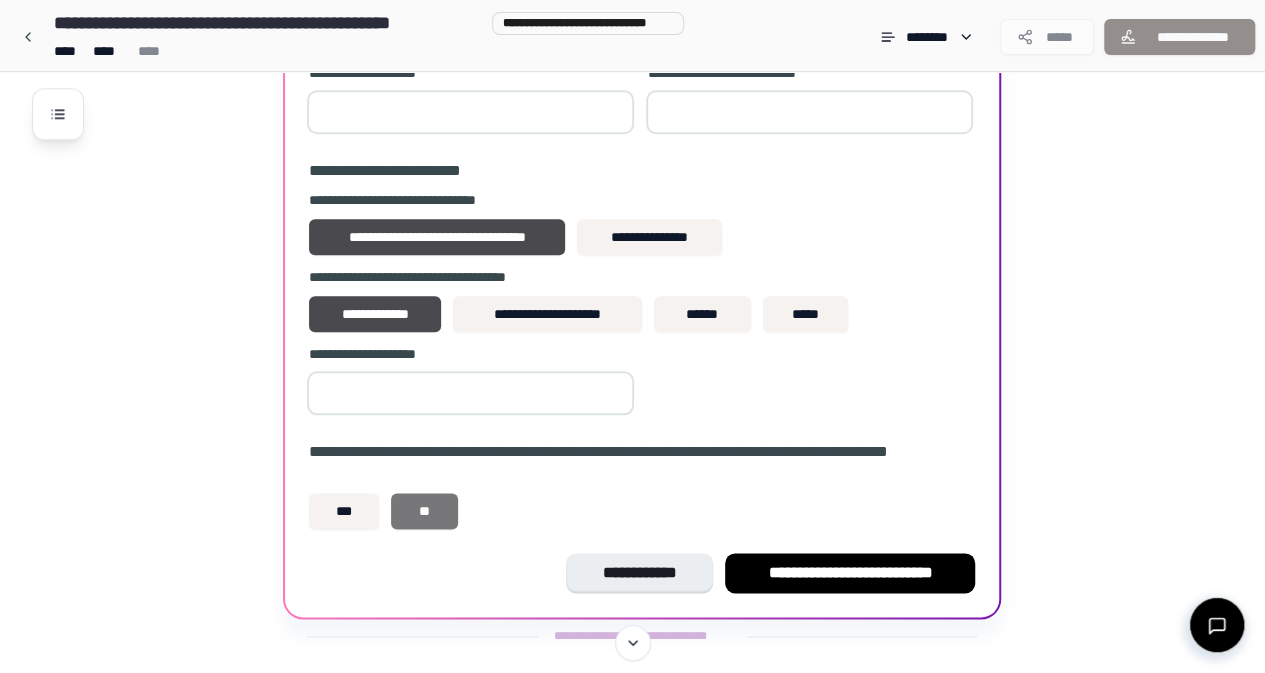 click on "**" at bounding box center (424, 511) 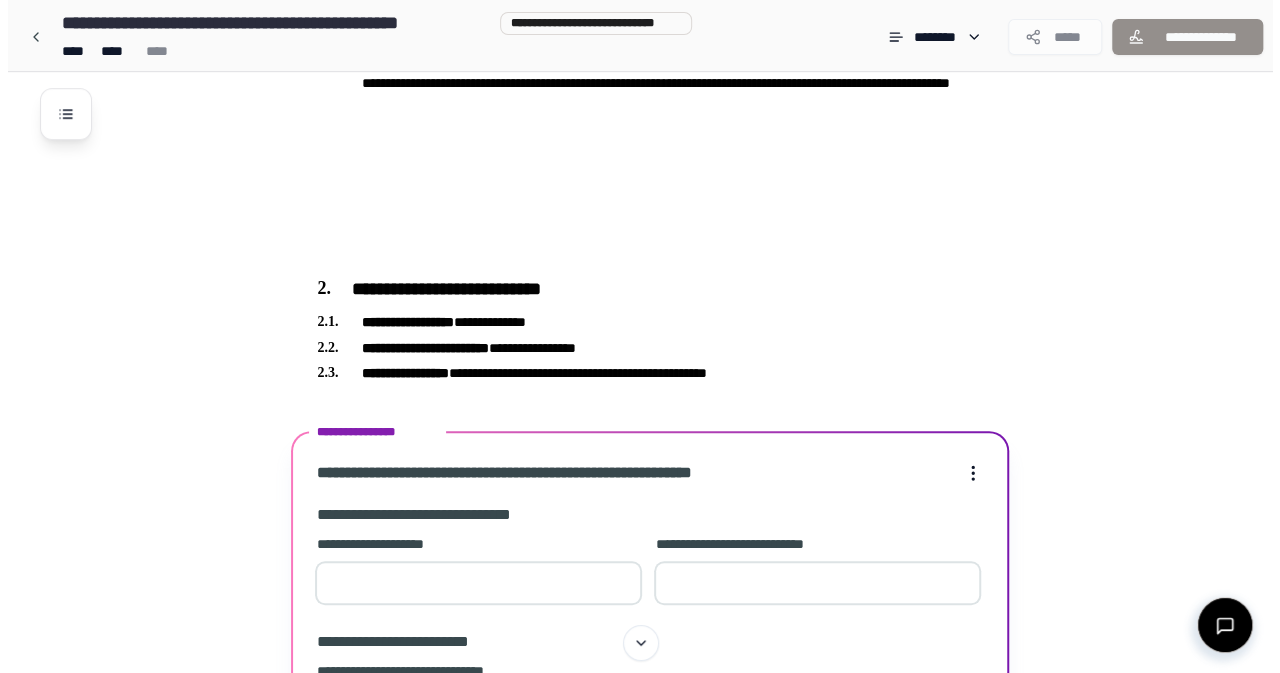 scroll, scrollTop: 468, scrollLeft: 0, axis: vertical 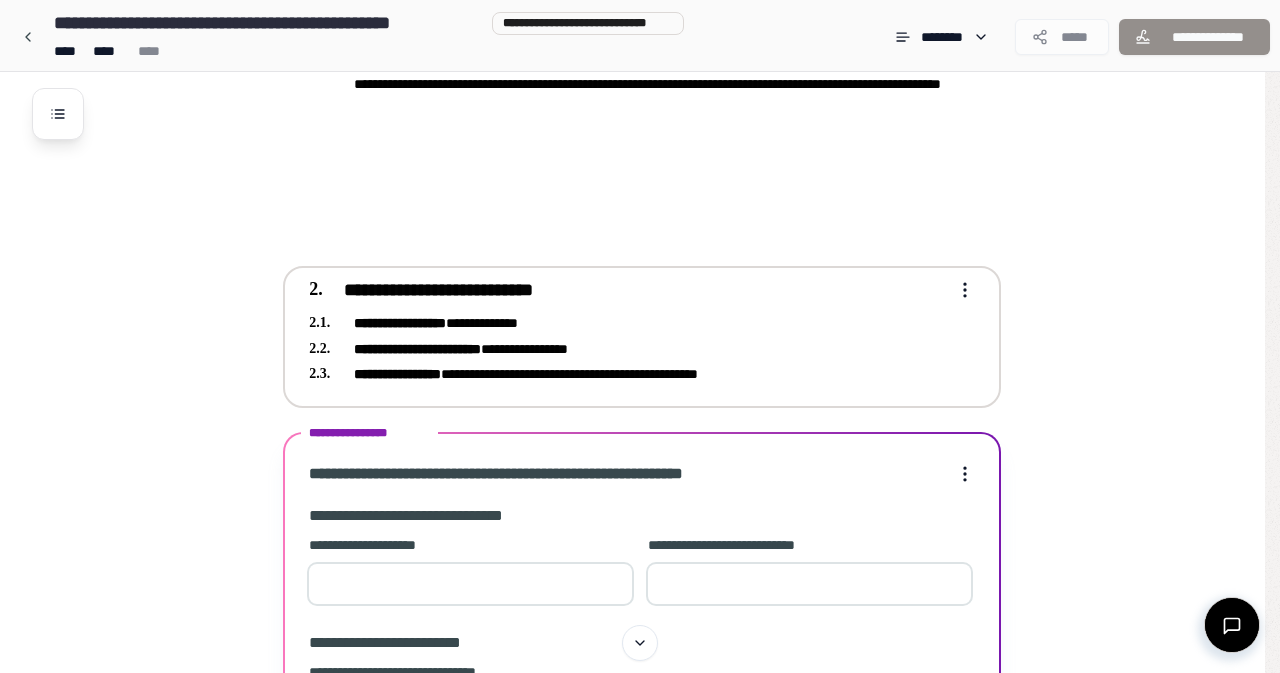 click on "**********" at bounding box center [632, 350] 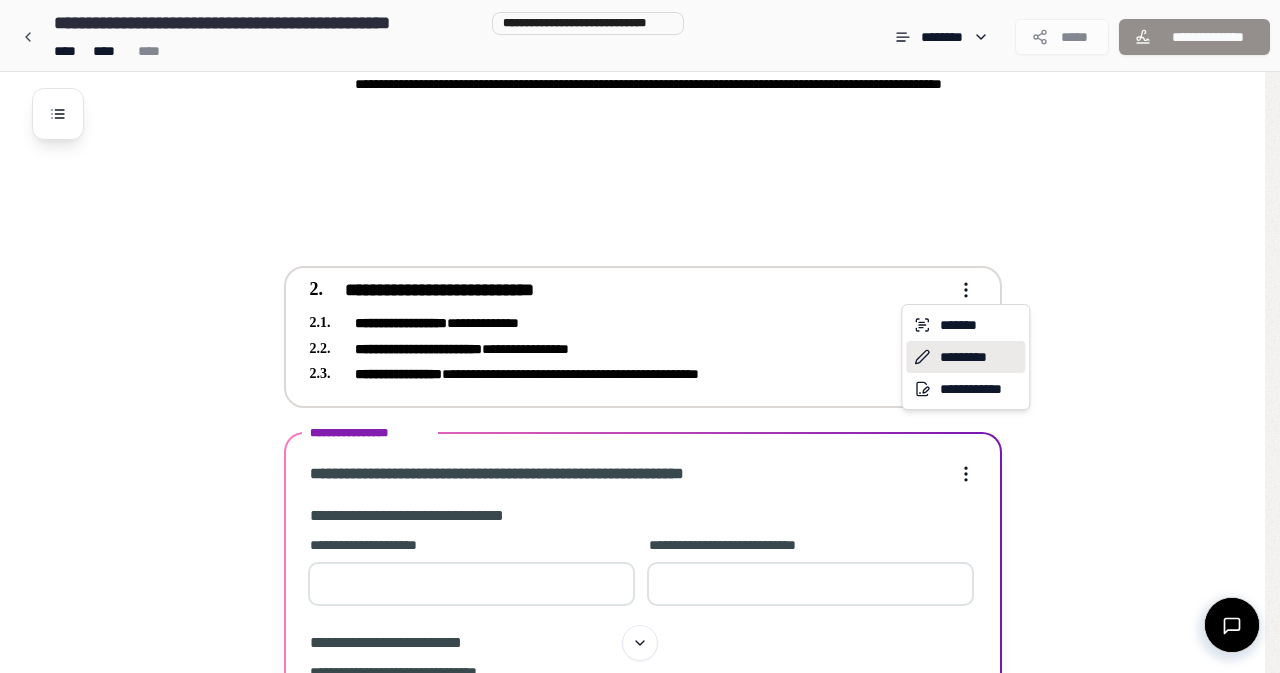 click on "*********" at bounding box center [965, 357] 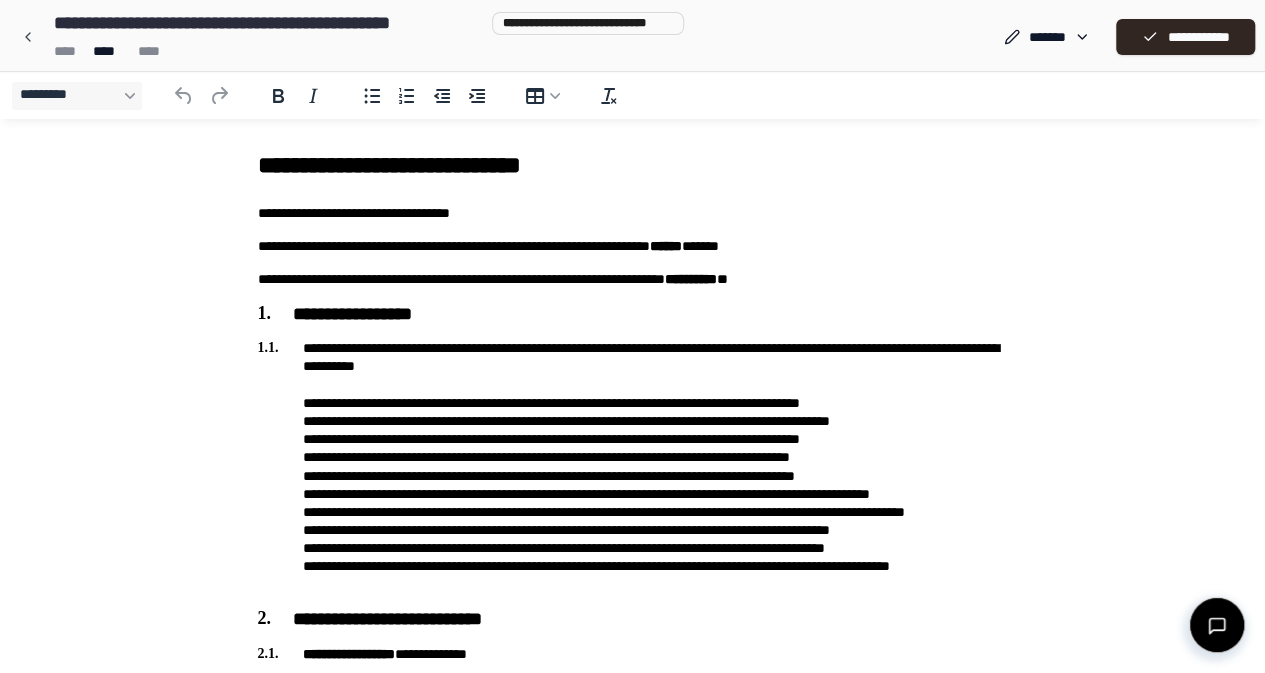 scroll, scrollTop: 134, scrollLeft: 0, axis: vertical 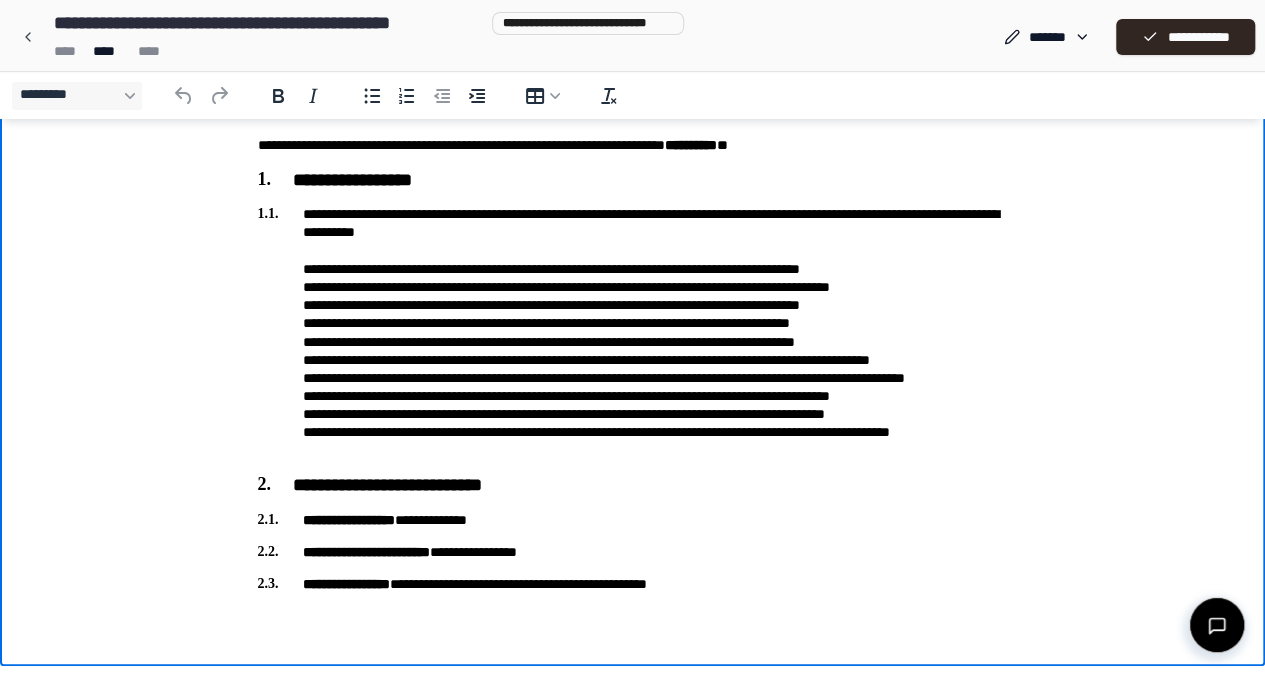 click on "**********" at bounding box center [633, 552] 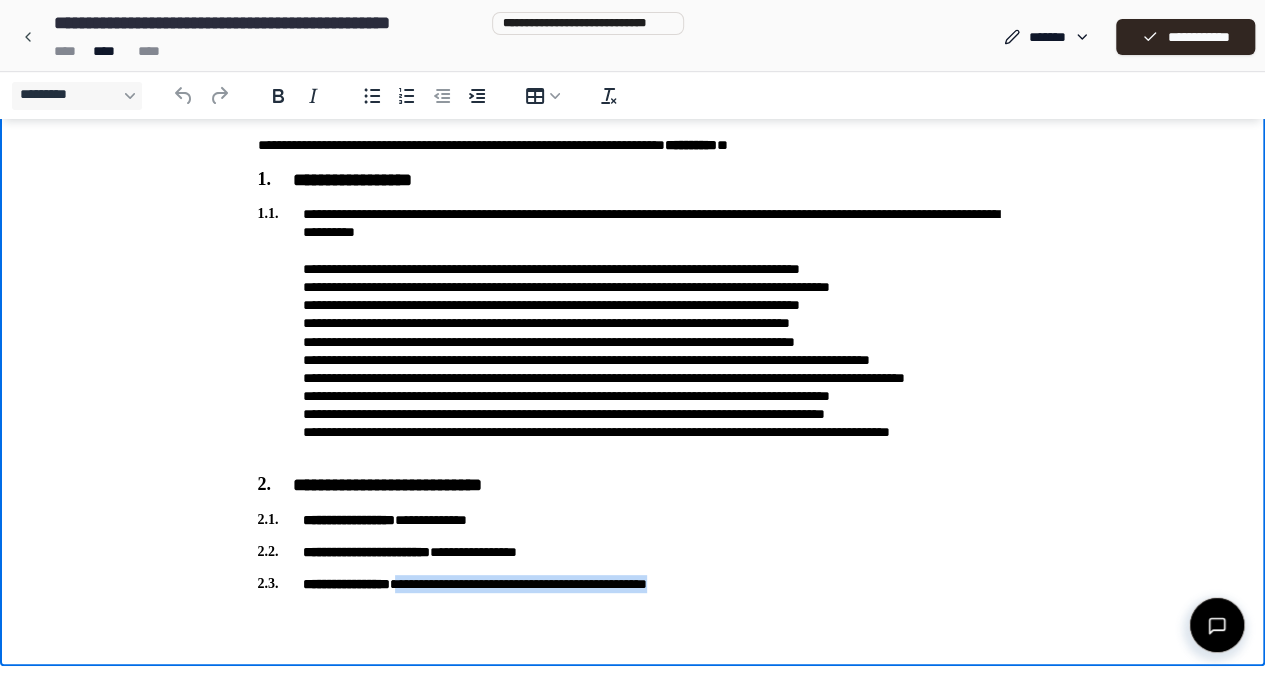 type 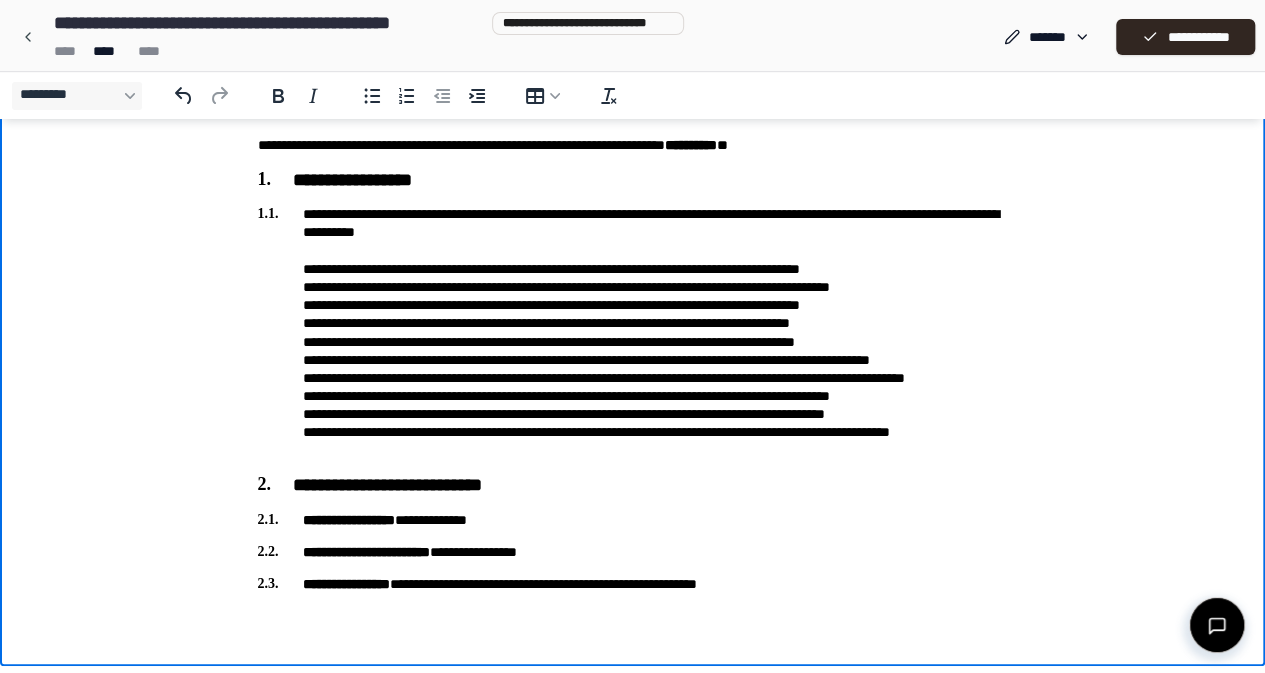 click on "**********" at bounding box center (632, 300) 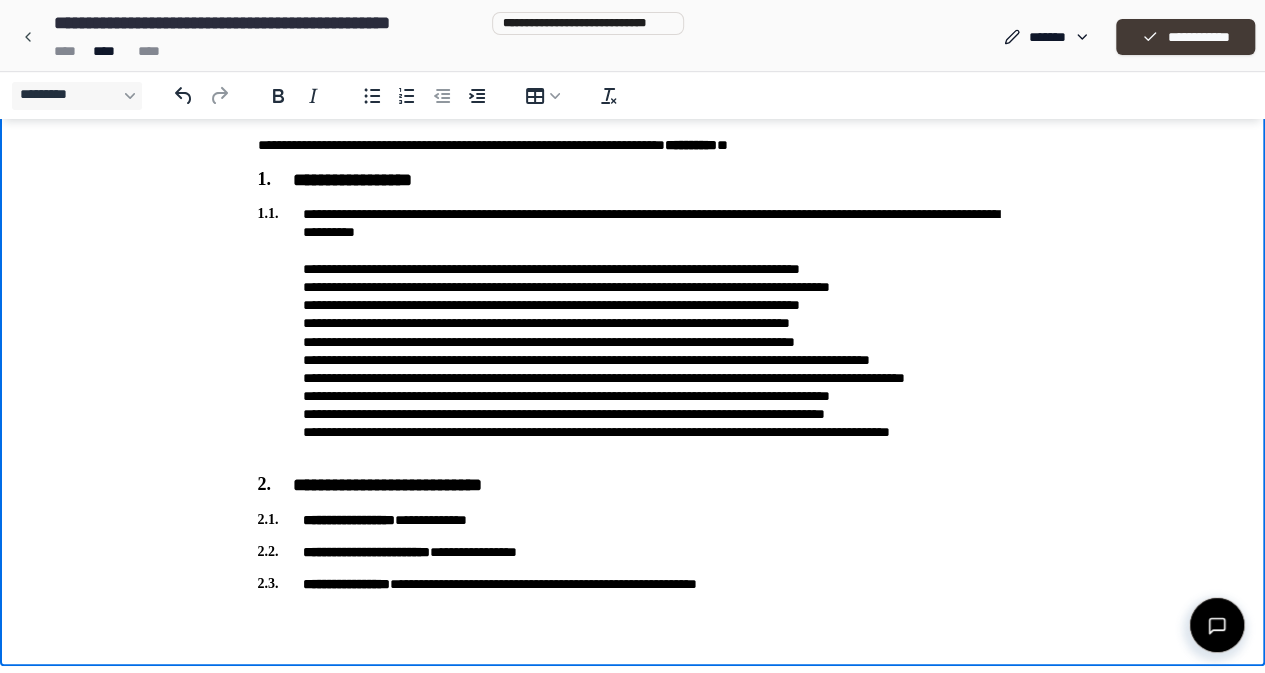 click on "**********" at bounding box center (1185, 37) 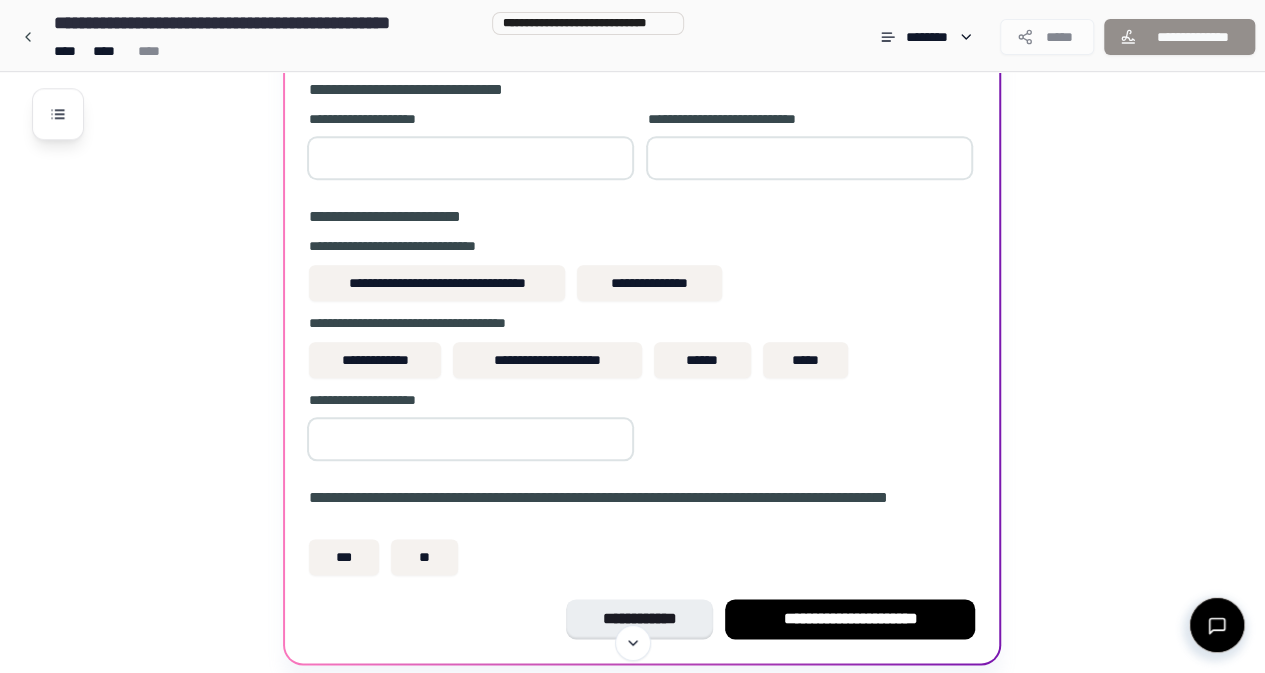 scroll, scrollTop: 898, scrollLeft: 0, axis: vertical 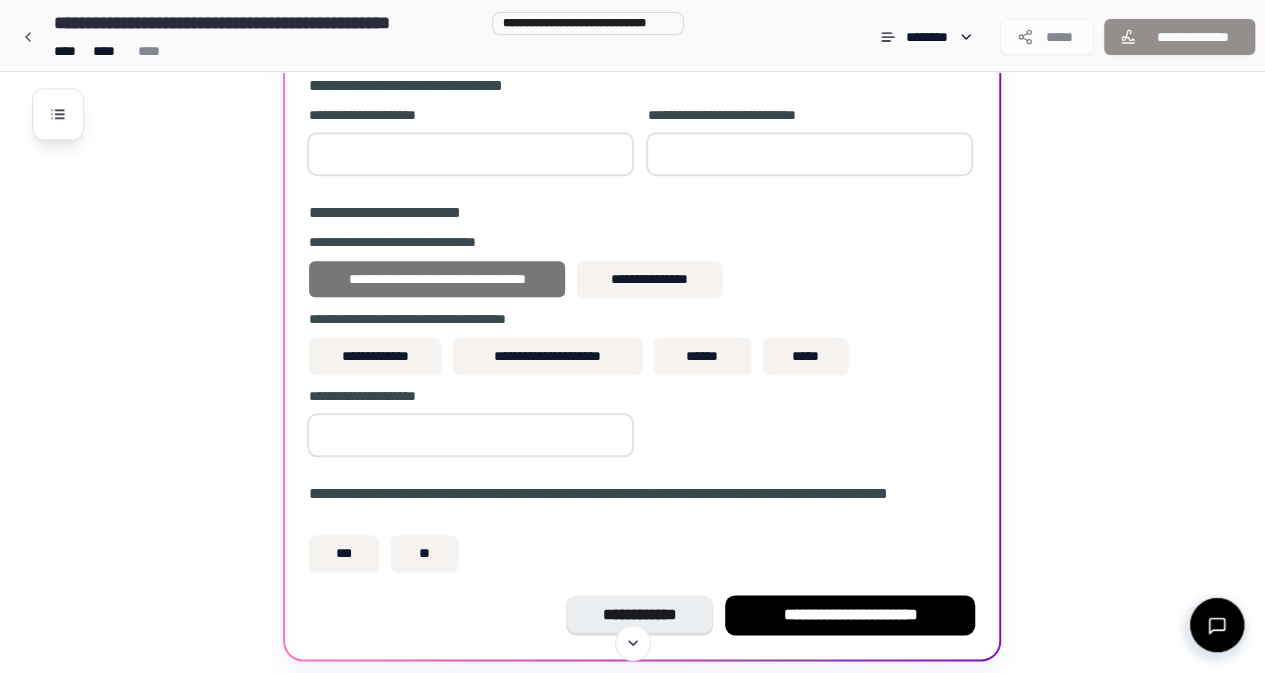 click on "**********" at bounding box center [437, 279] 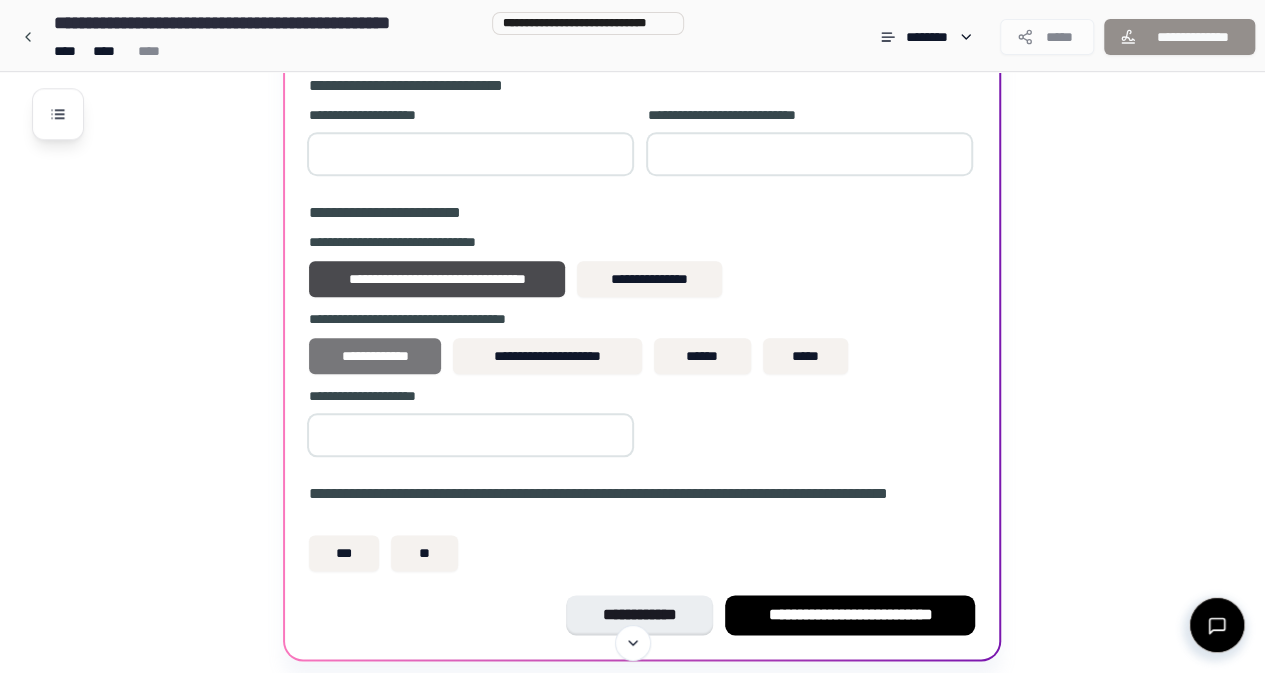 click on "**********" at bounding box center (375, 356) 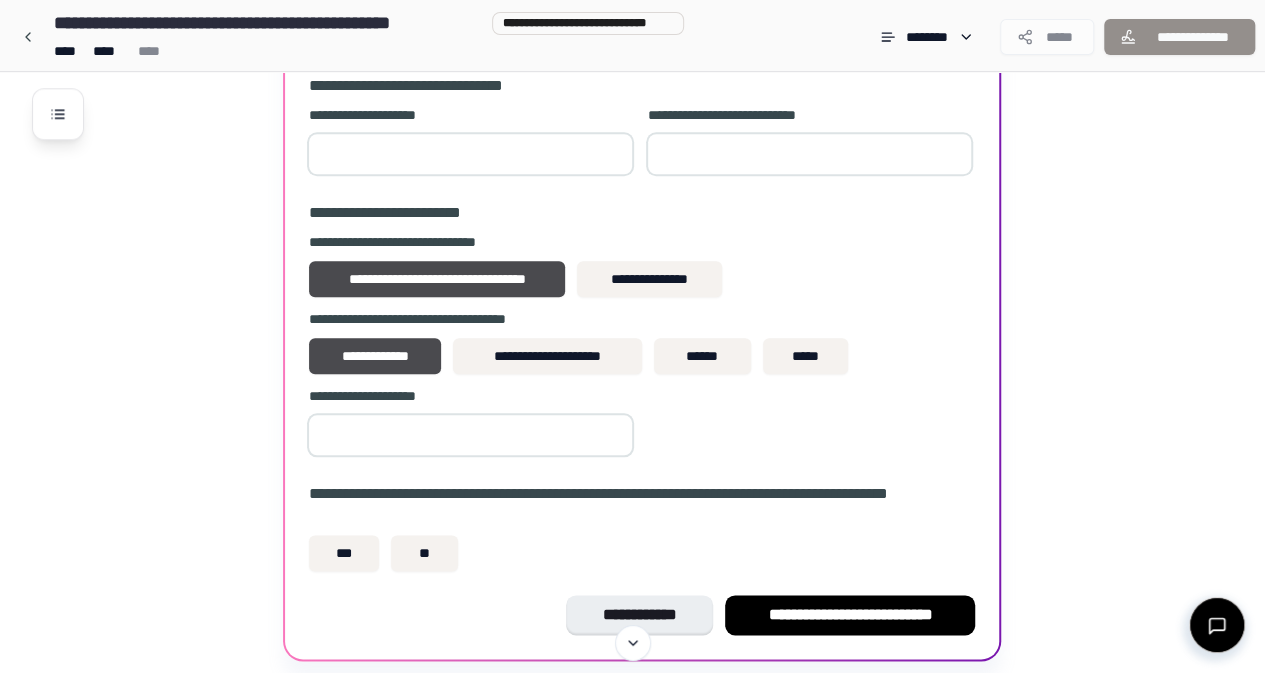 click at bounding box center [470, 435] 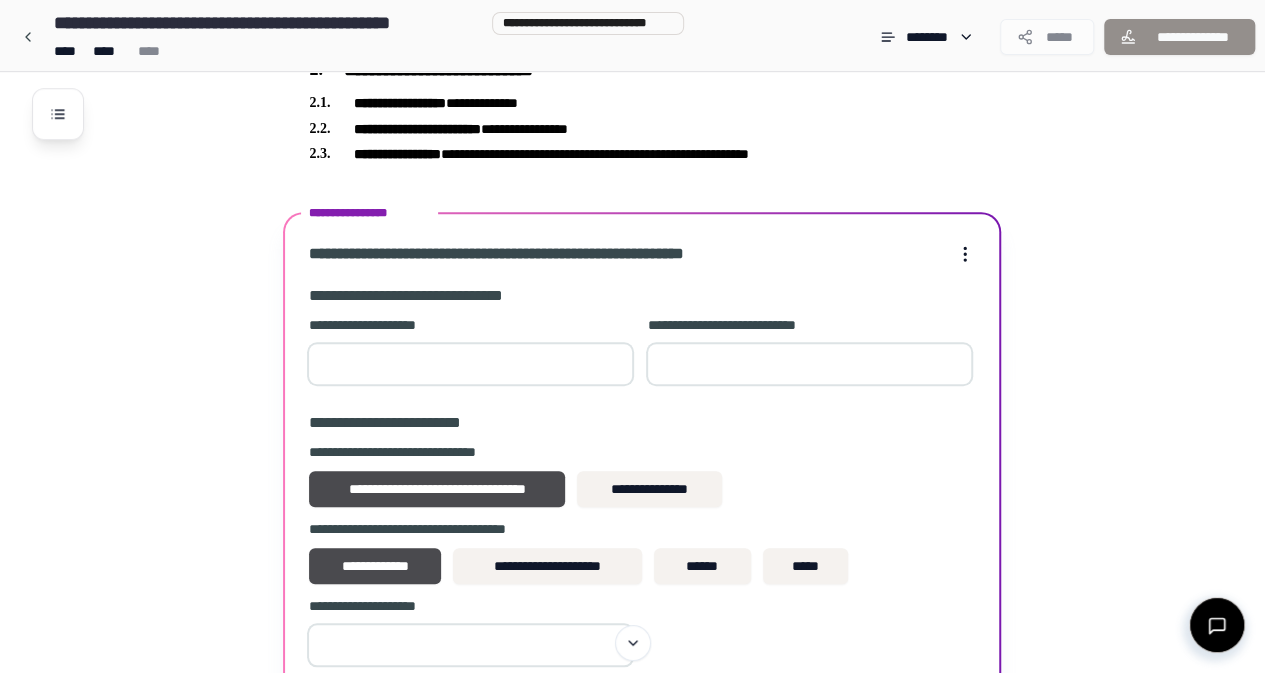 scroll, scrollTop: 676, scrollLeft: 0, axis: vertical 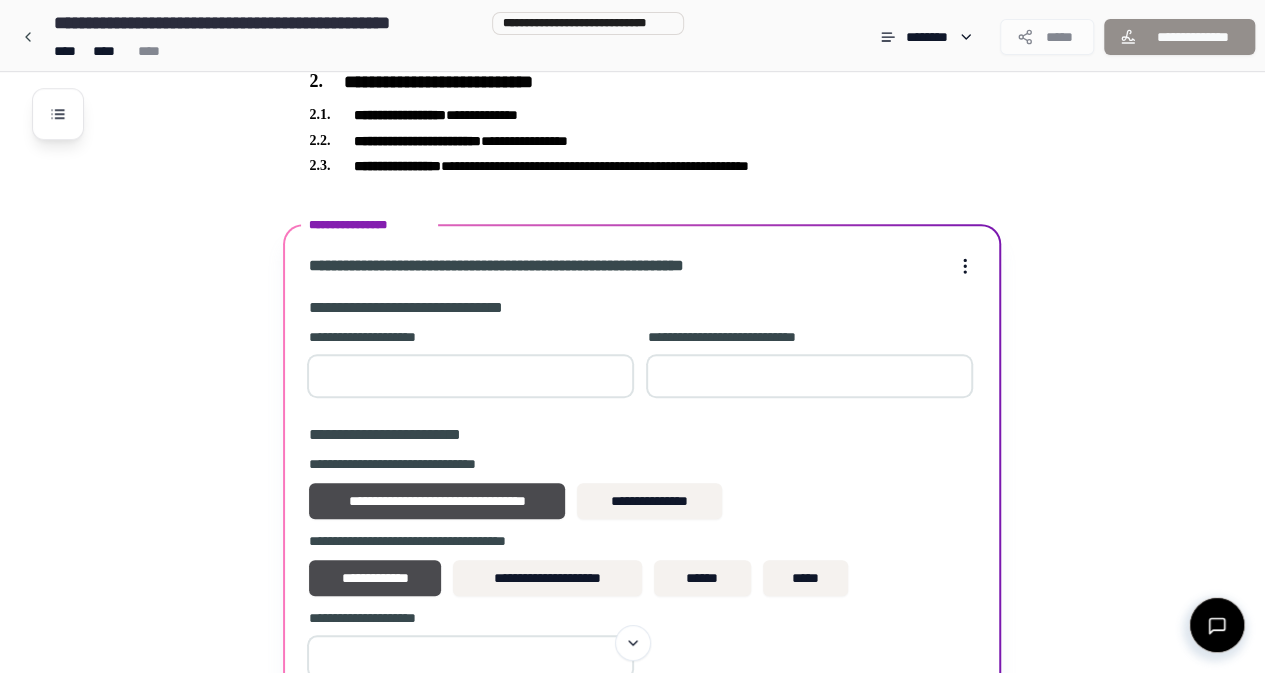click on "**********" at bounding box center [470, 365] 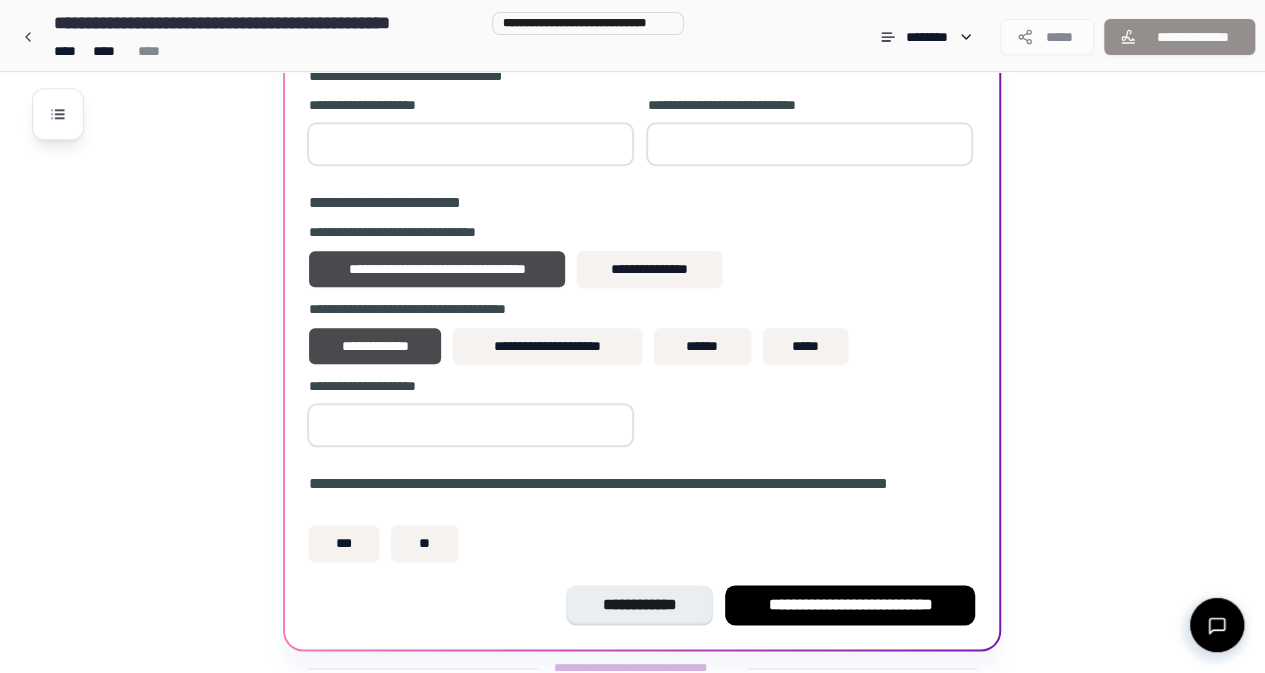 scroll, scrollTop: 964, scrollLeft: 0, axis: vertical 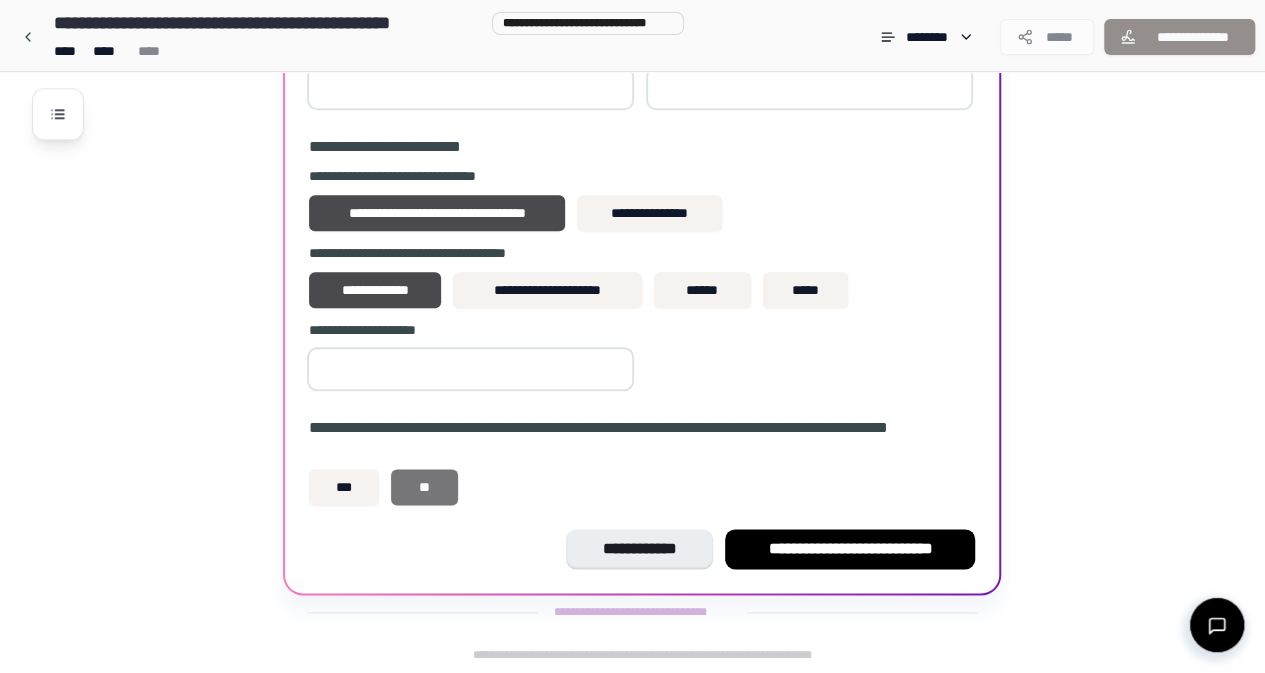 click on "**" at bounding box center [424, 487] 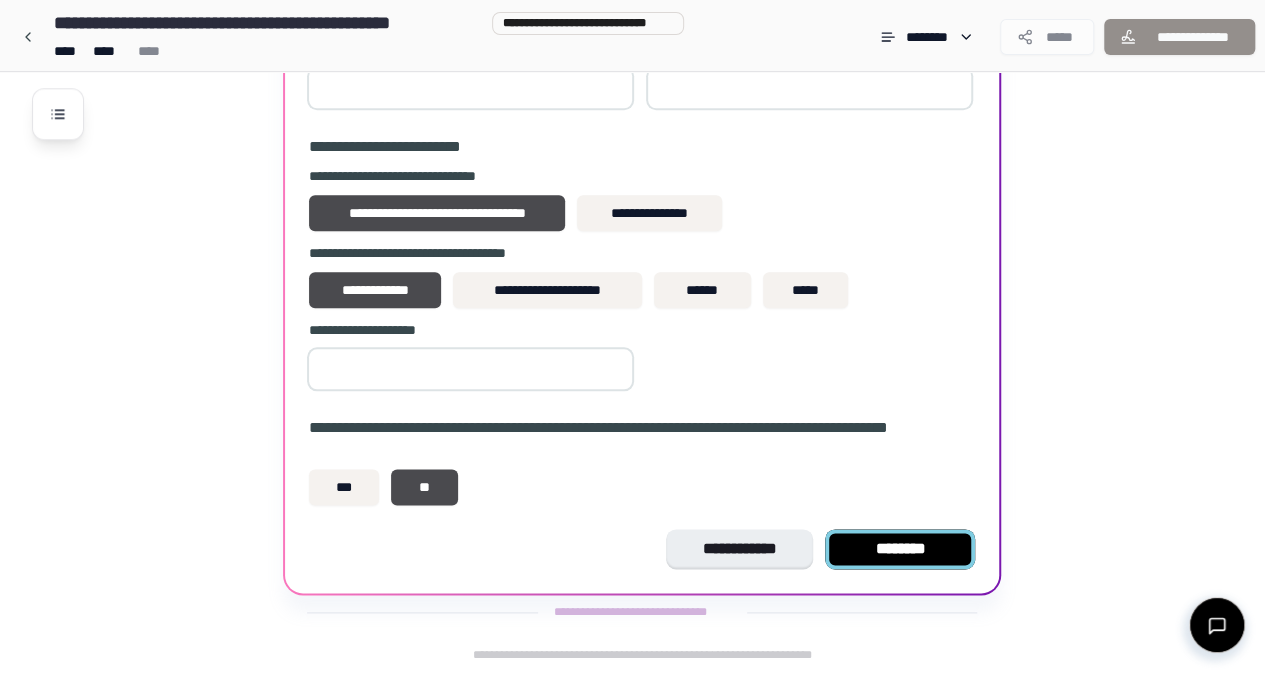 click on "********" at bounding box center (900, 549) 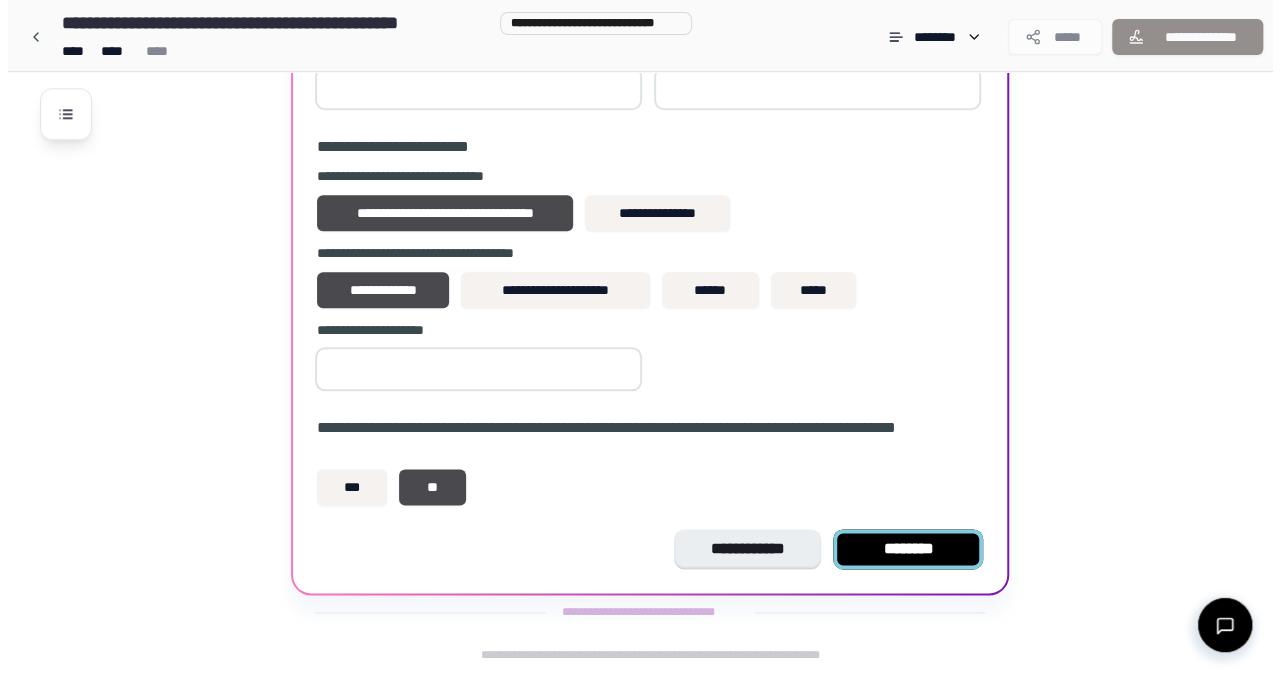scroll, scrollTop: 445, scrollLeft: 0, axis: vertical 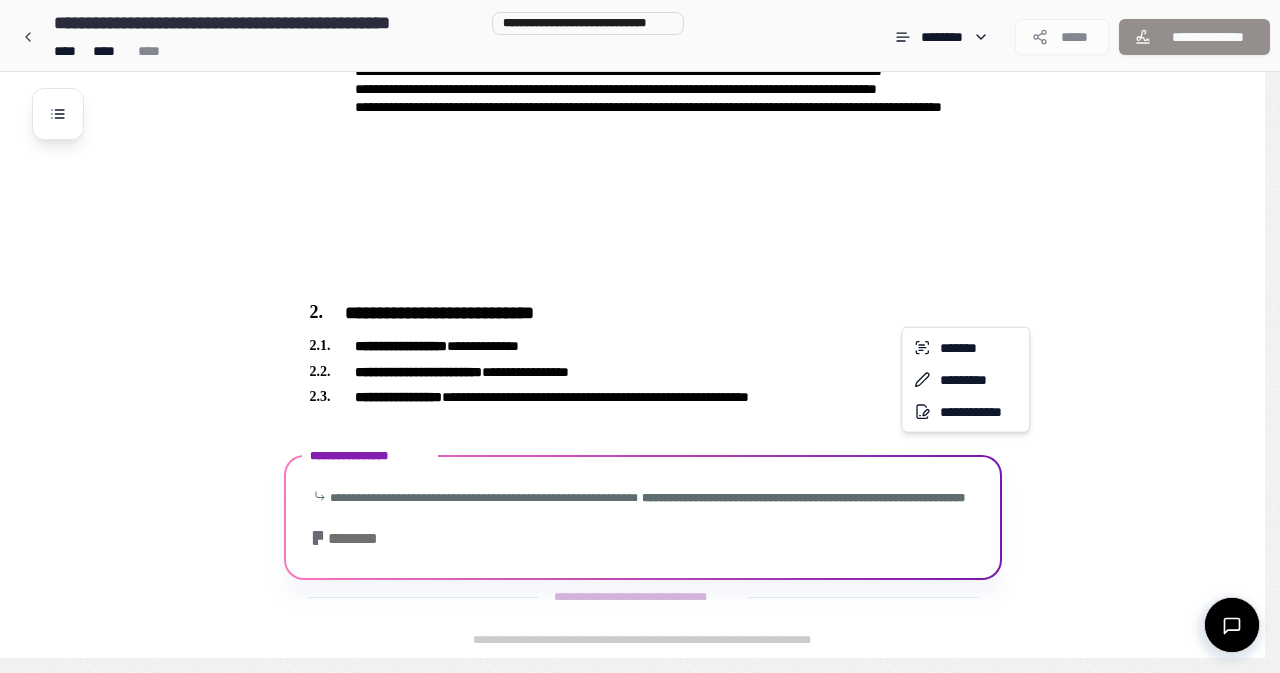 click on "**********" at bounding box center (640, 114) 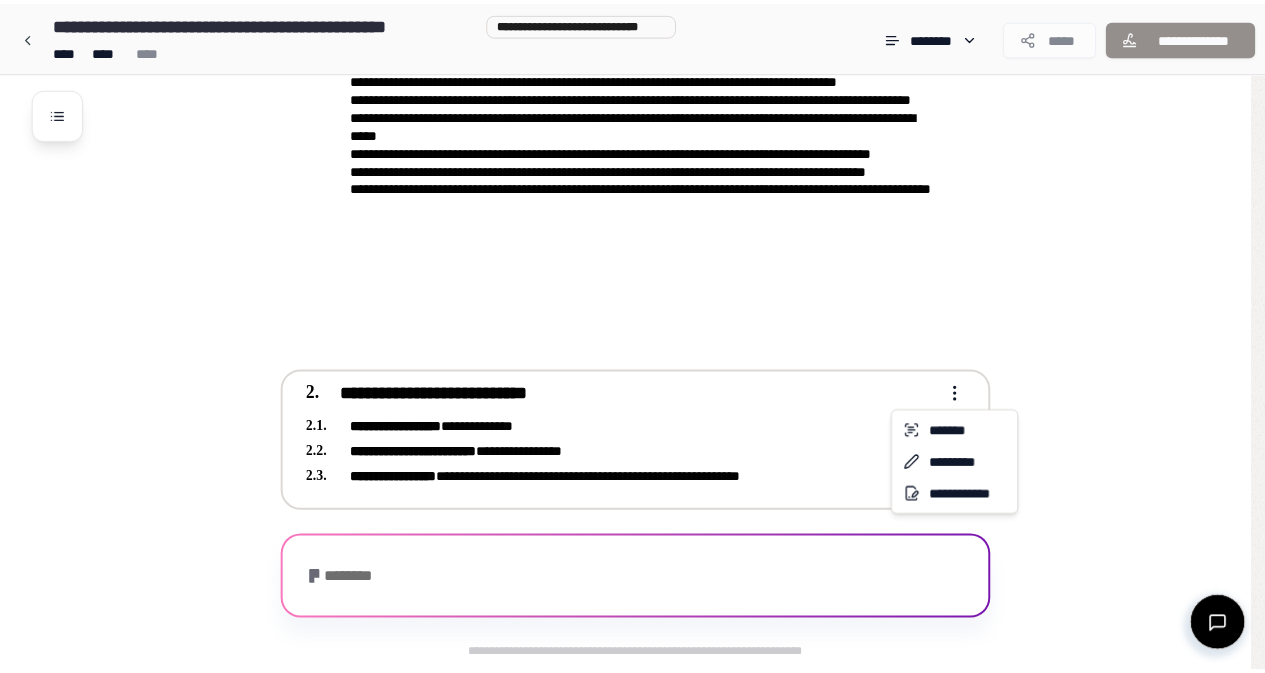 scroll, scrollTop: 362, scrollLeft: 0, axis: vertical 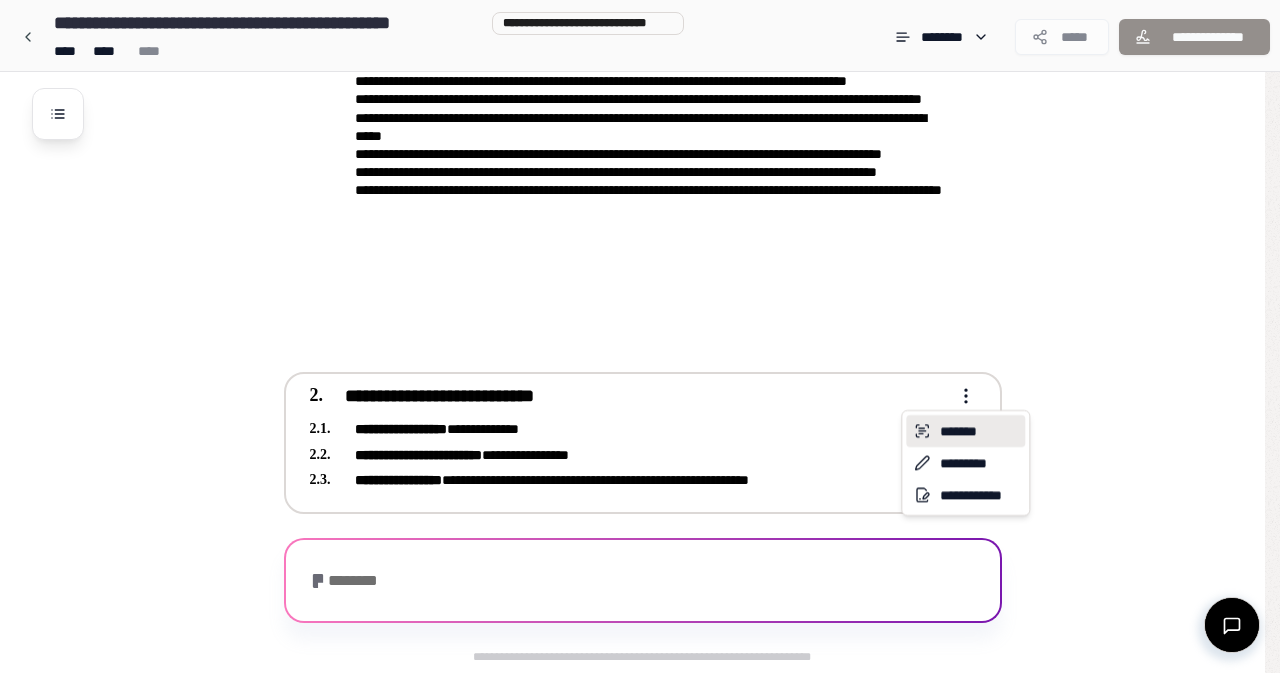 click on "*******" at bounding box center [965, 431] 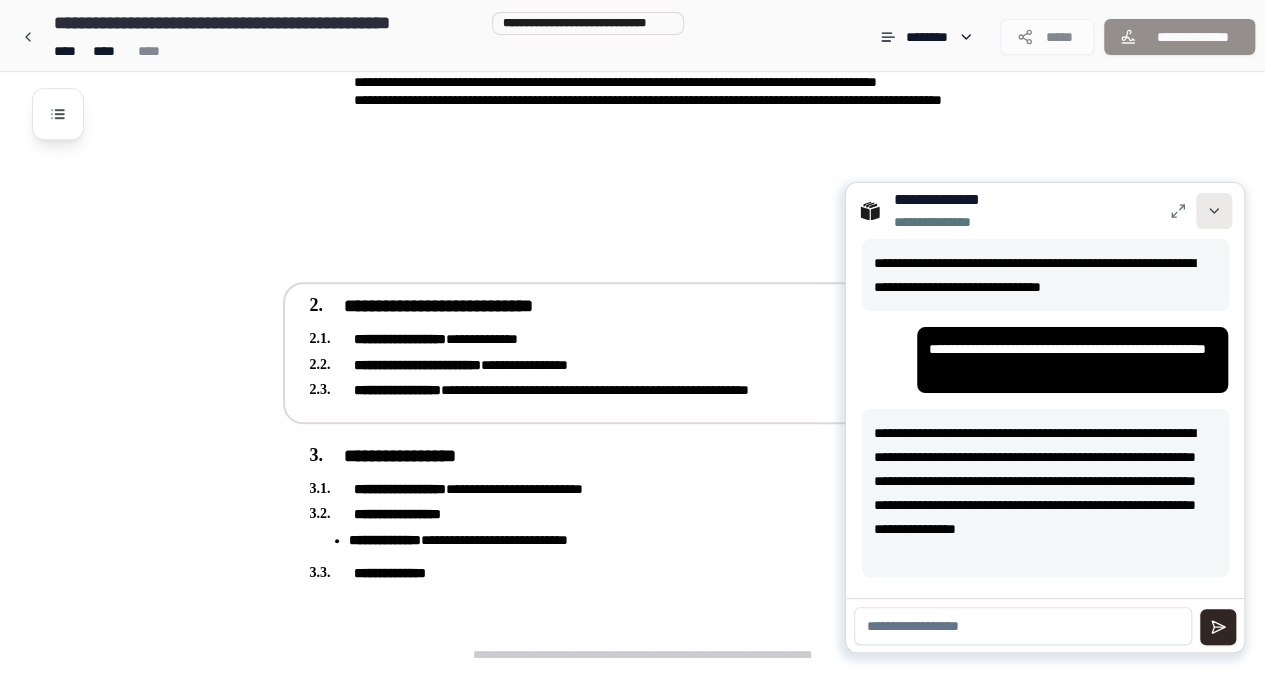 scroll, scrollTop: 471, scrollLeft: 0, axis: vertical 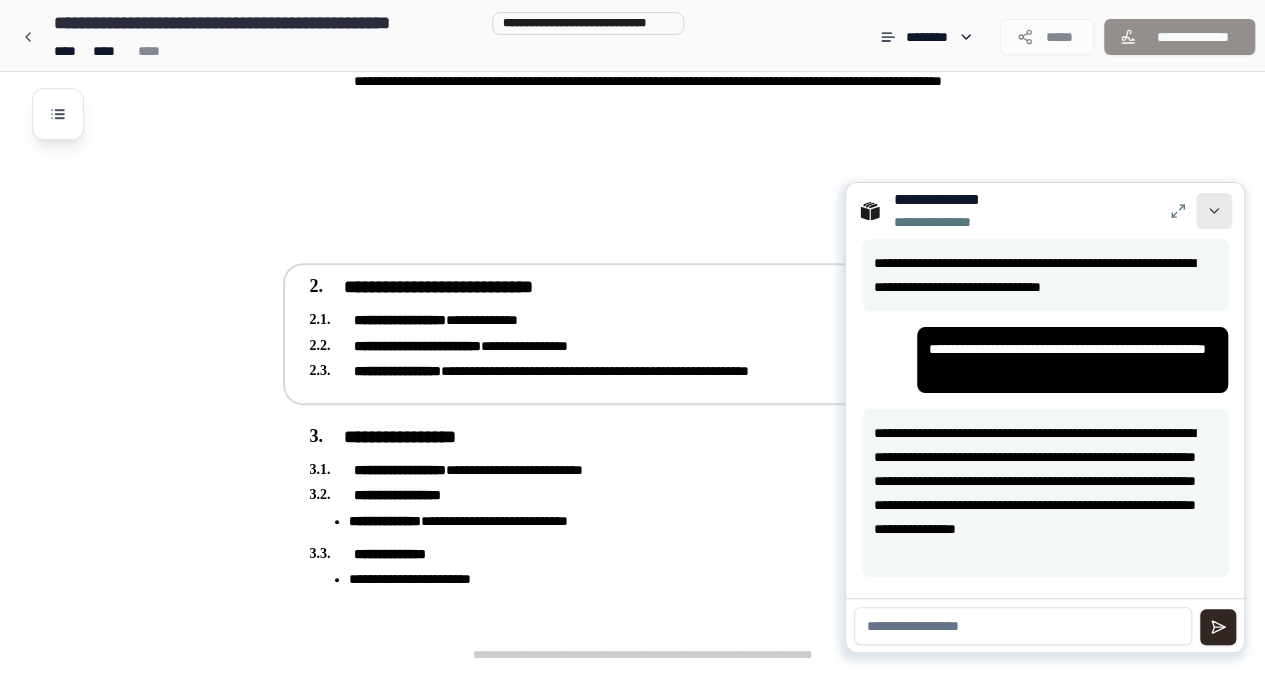 click at bounding box center (1214, 211) 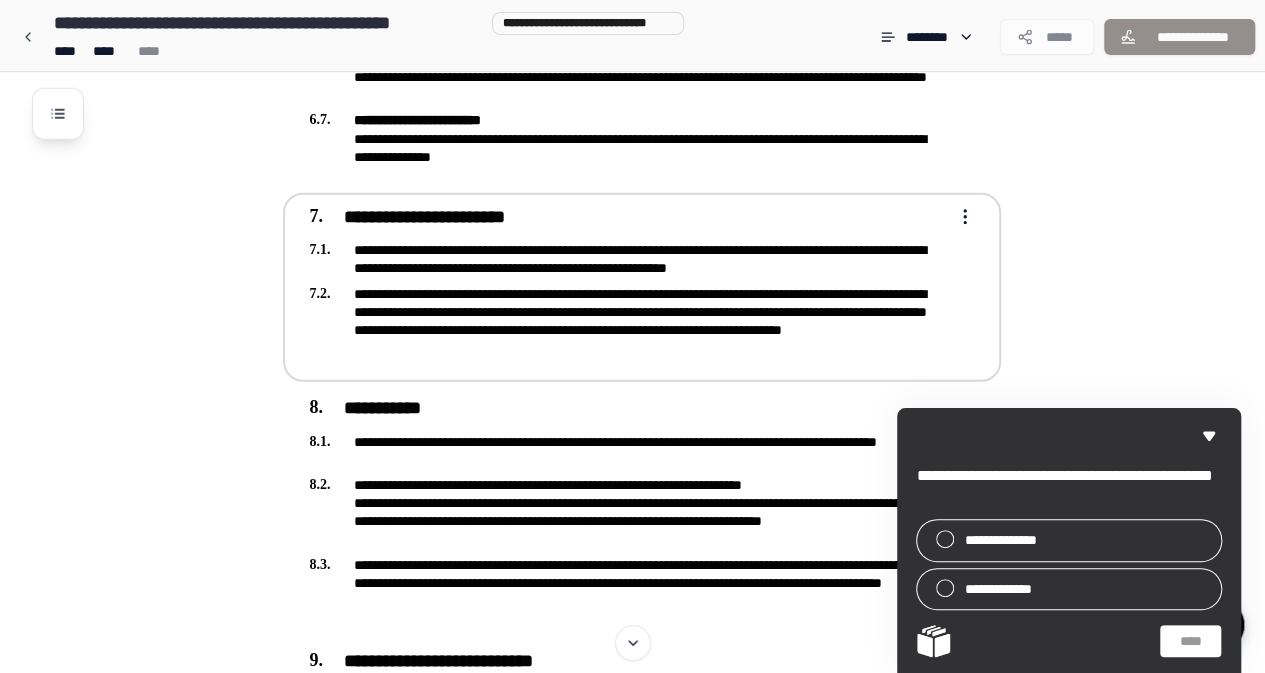scroll, scrollTop: 2666, scrollLeft: 0, axis: vertical 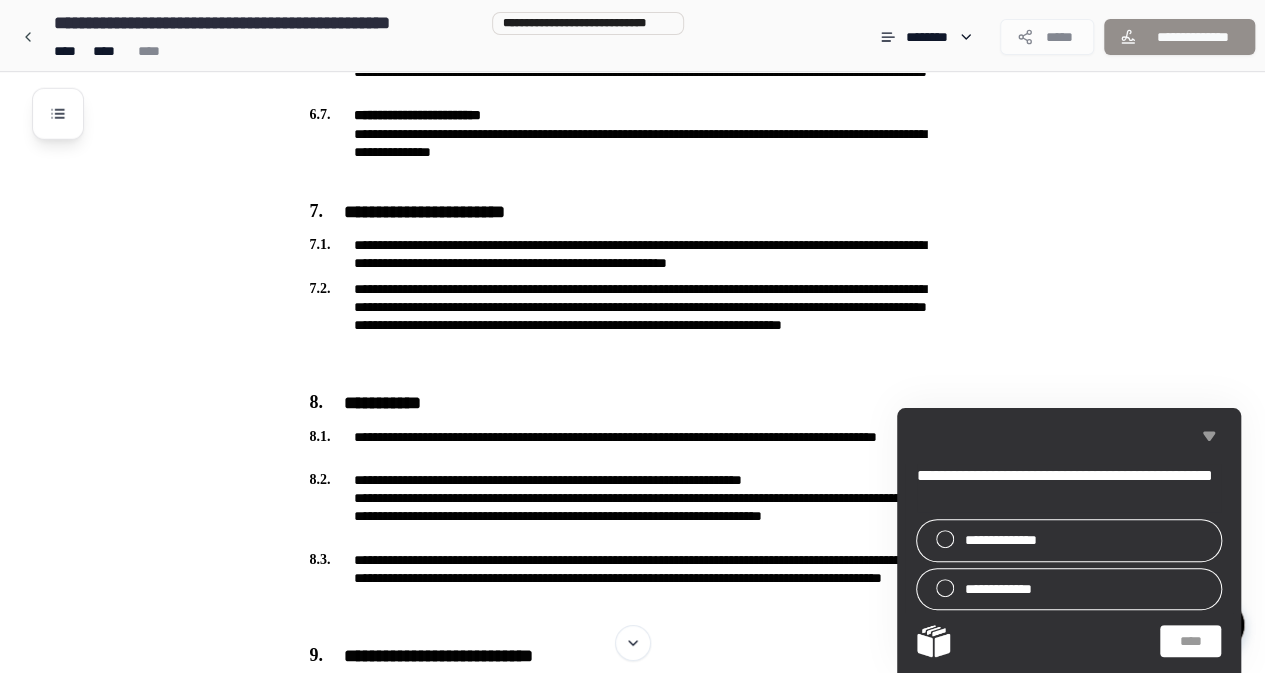 click 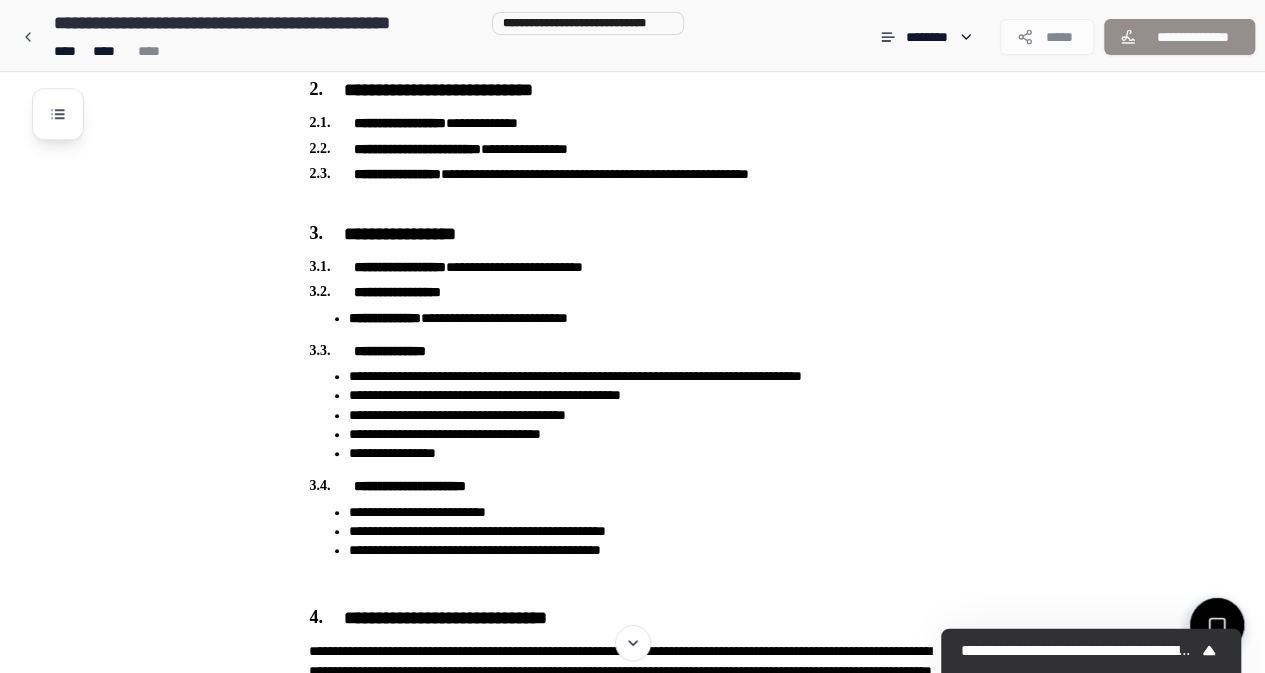 scroll, scrollTop: 0, scrollLeft: 0, axis: both 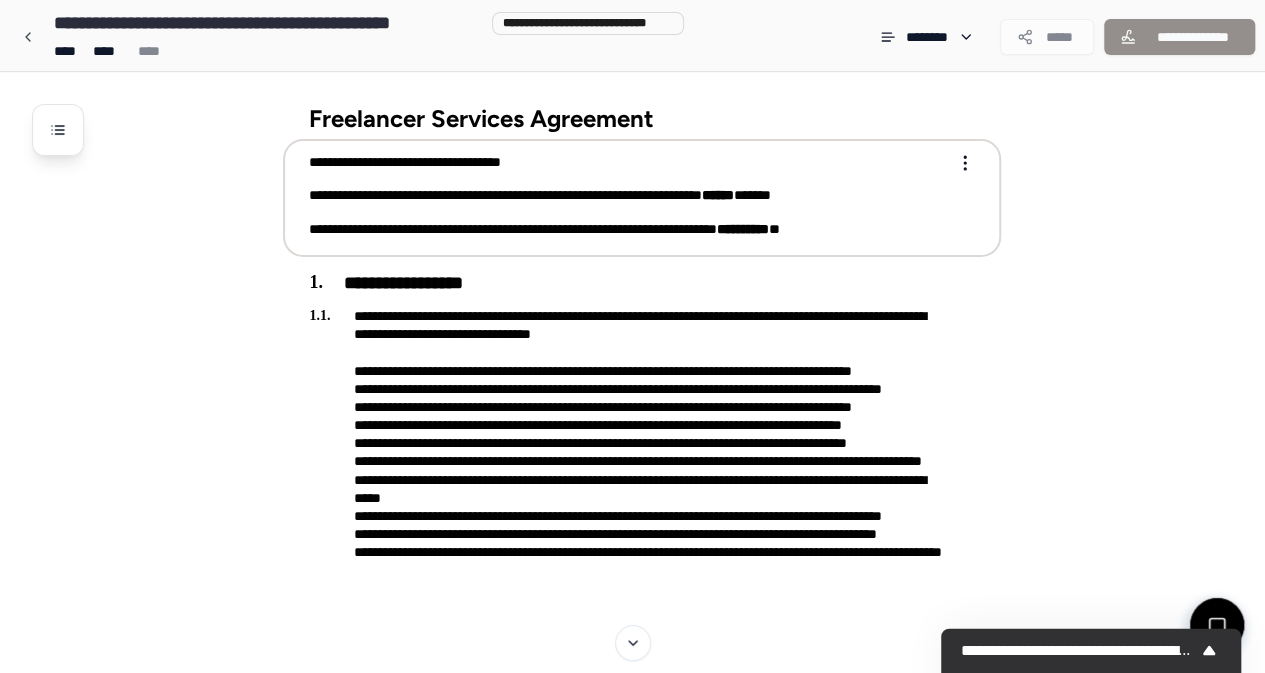 click on "**********" at bounding box center (628, 196) 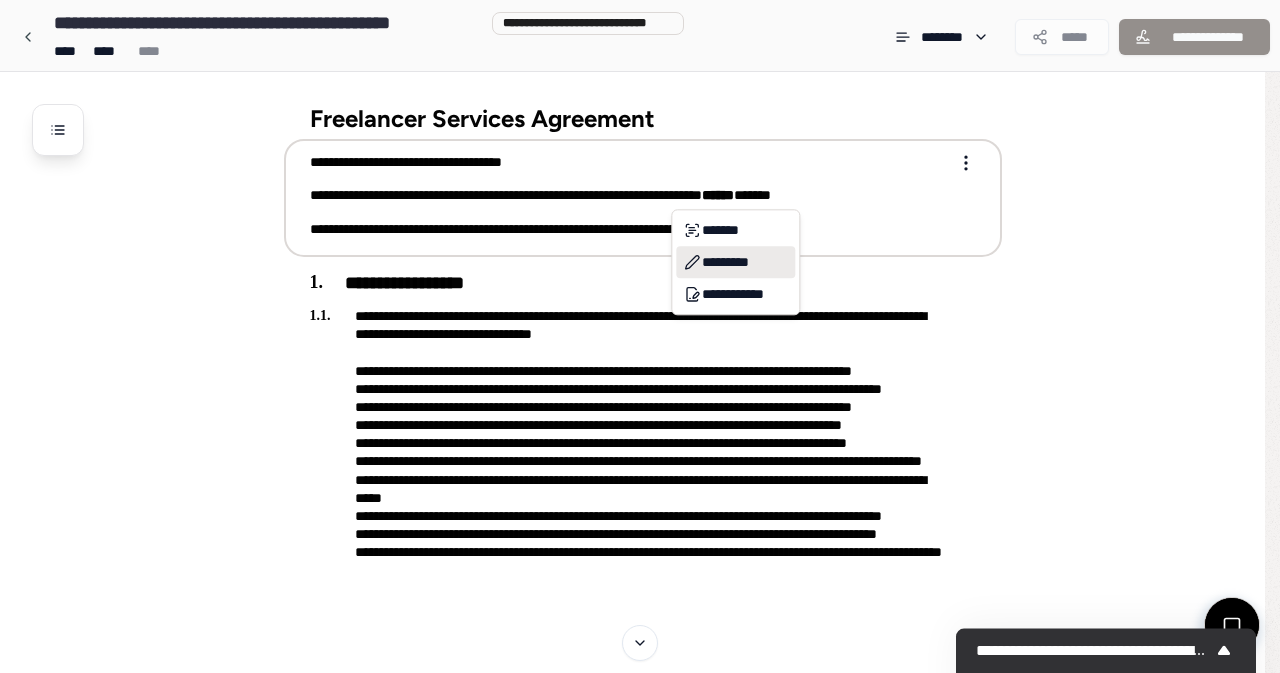 click on "*********" at bounding box center [735, 262] 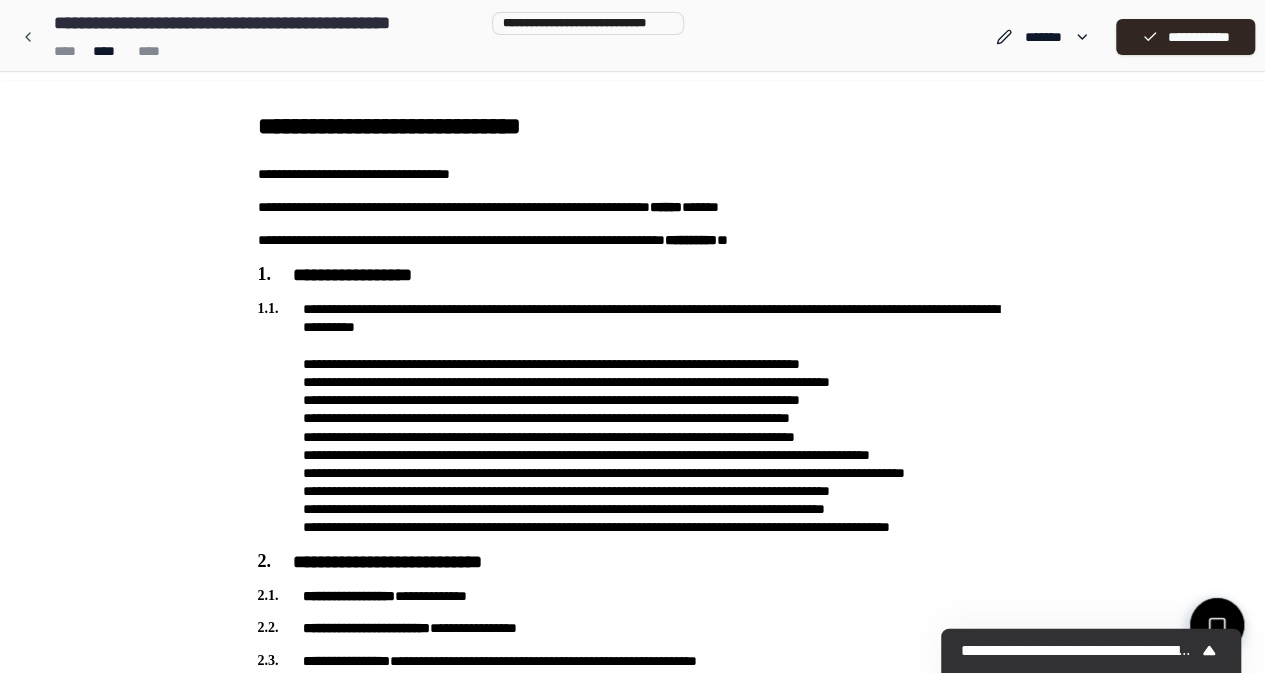 scroll, scrollTop: 0, scrollLeft: 0, axis: both 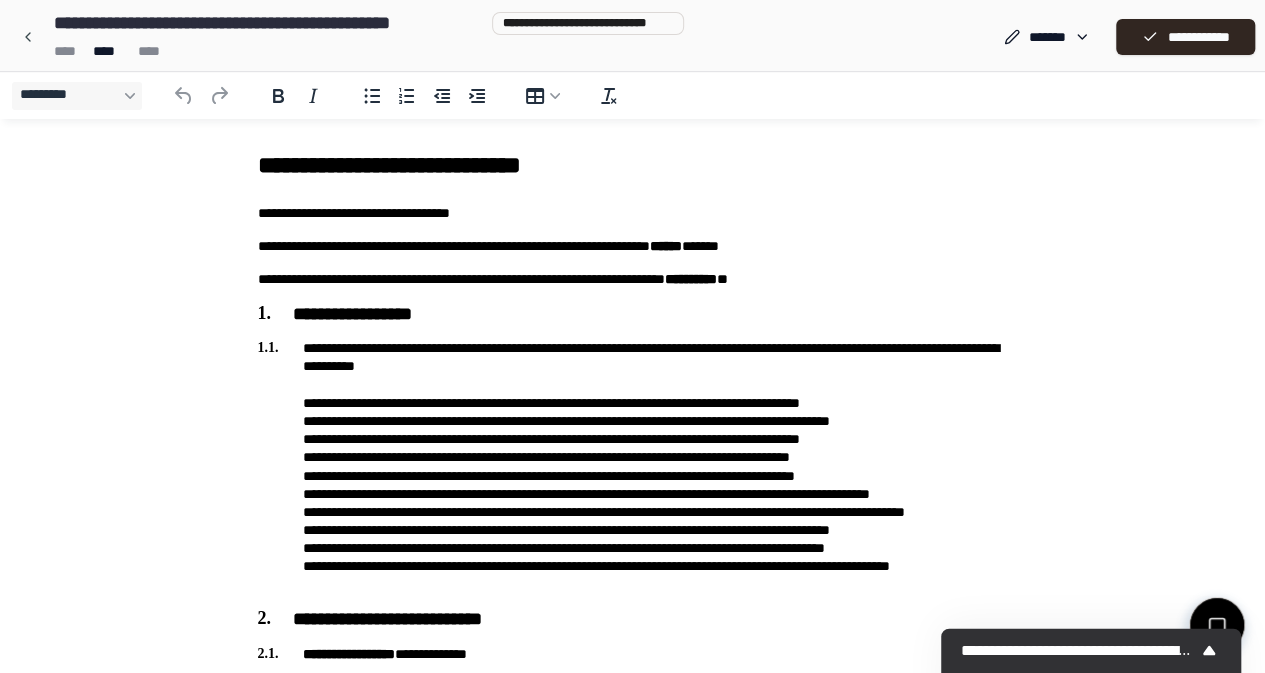 click on "**********" at bounding box center (633, 246) 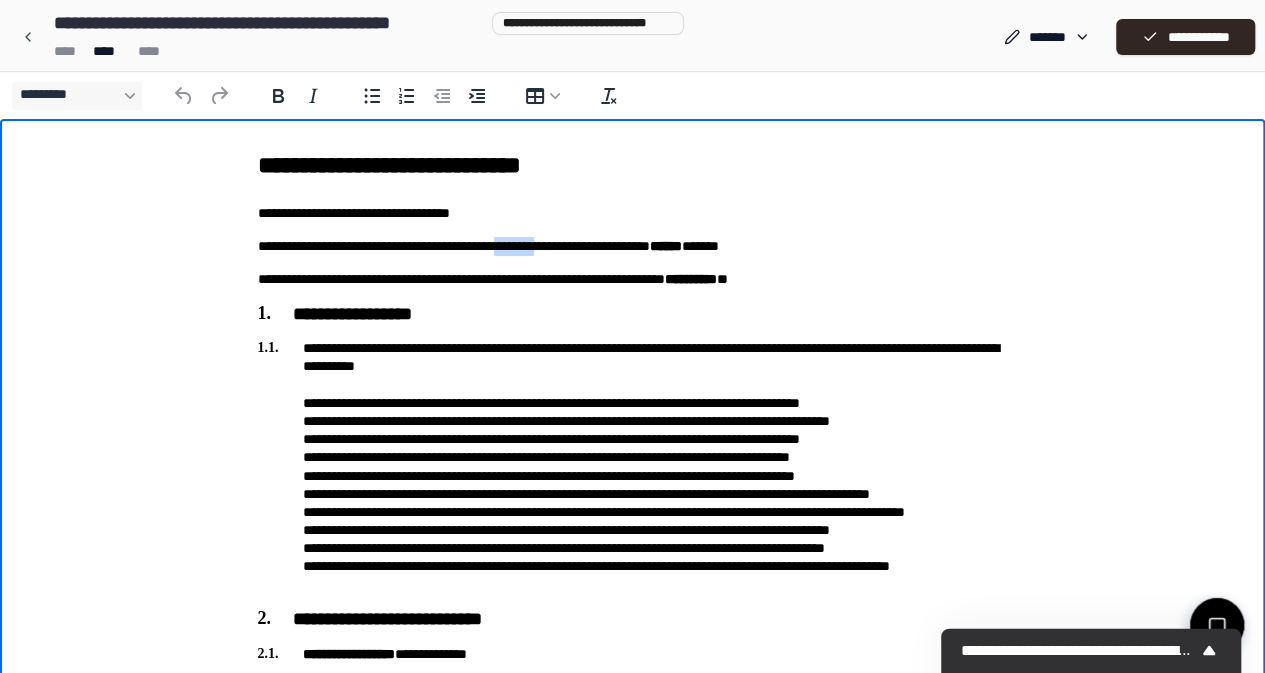 type 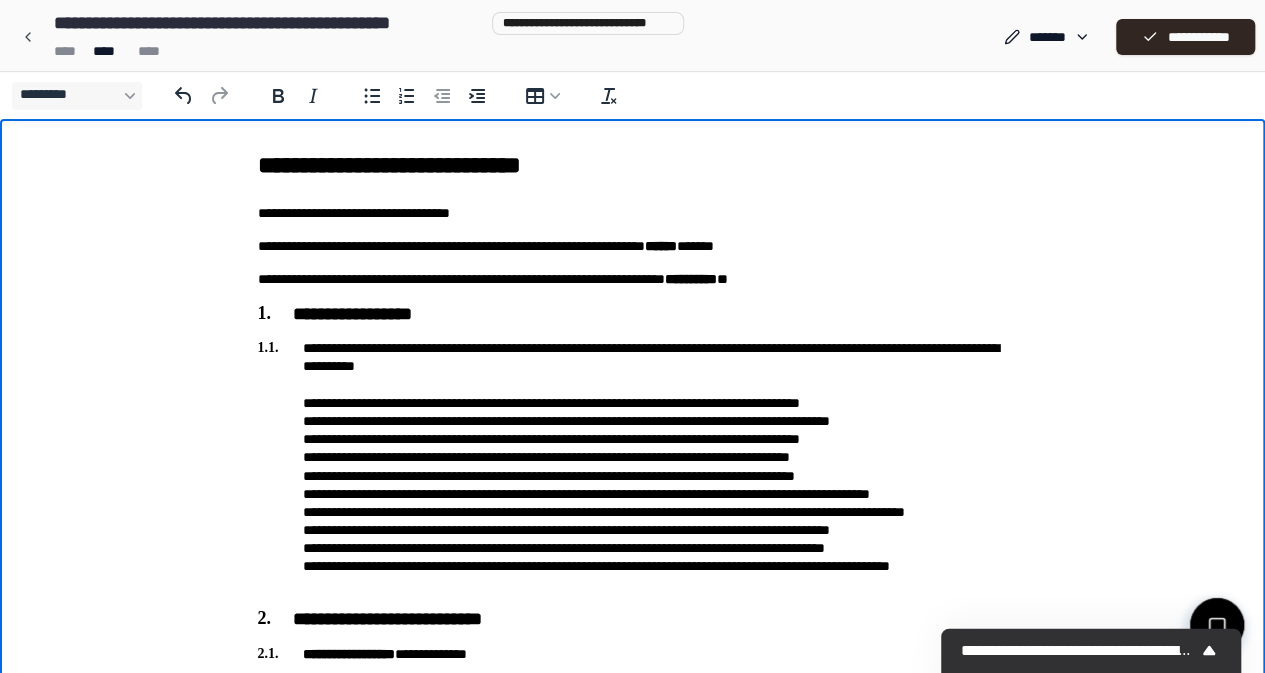 click on "**********" at bounding box center (633, 279) 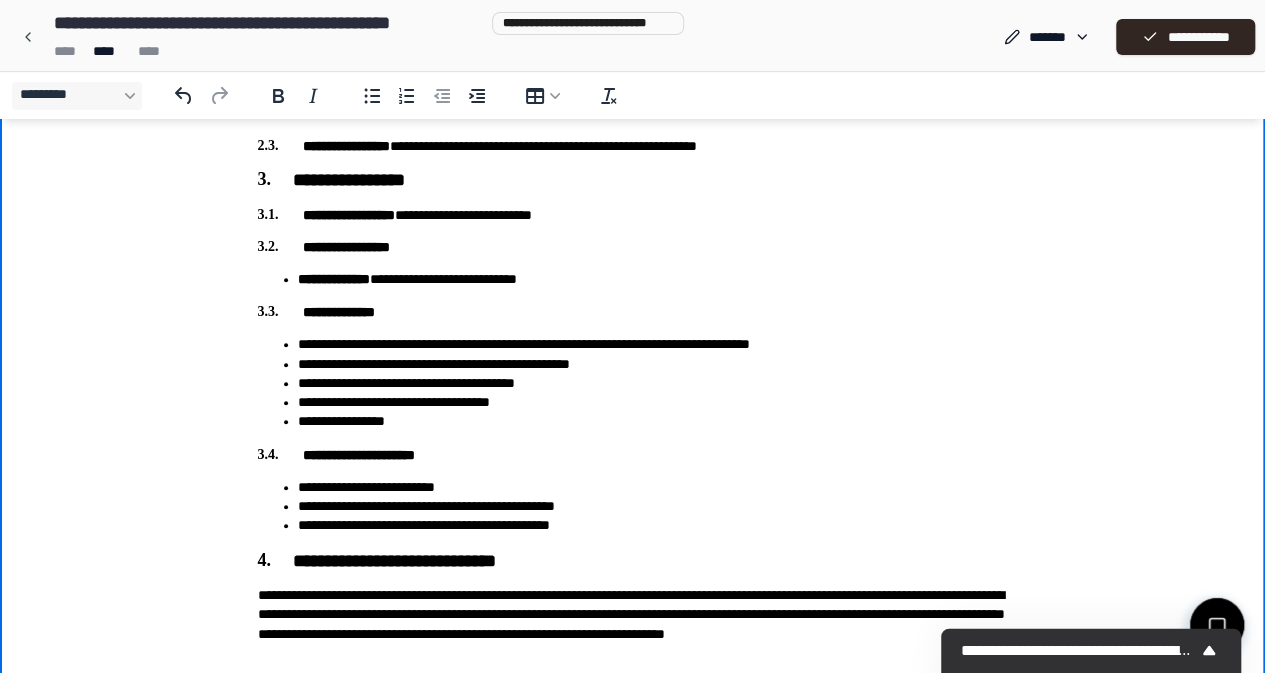 scroll, scrollTop: 0, scrollLeft: 0, axis: both 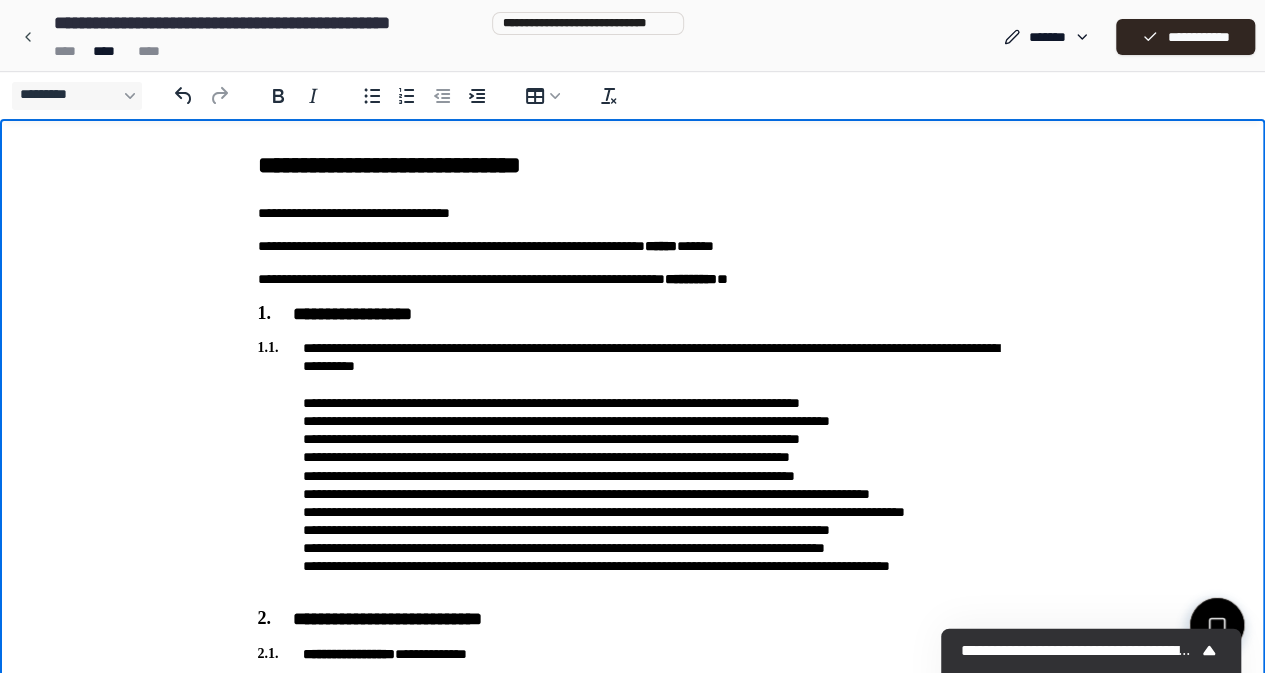 click on "**********" at bounding box center (632, 1691) 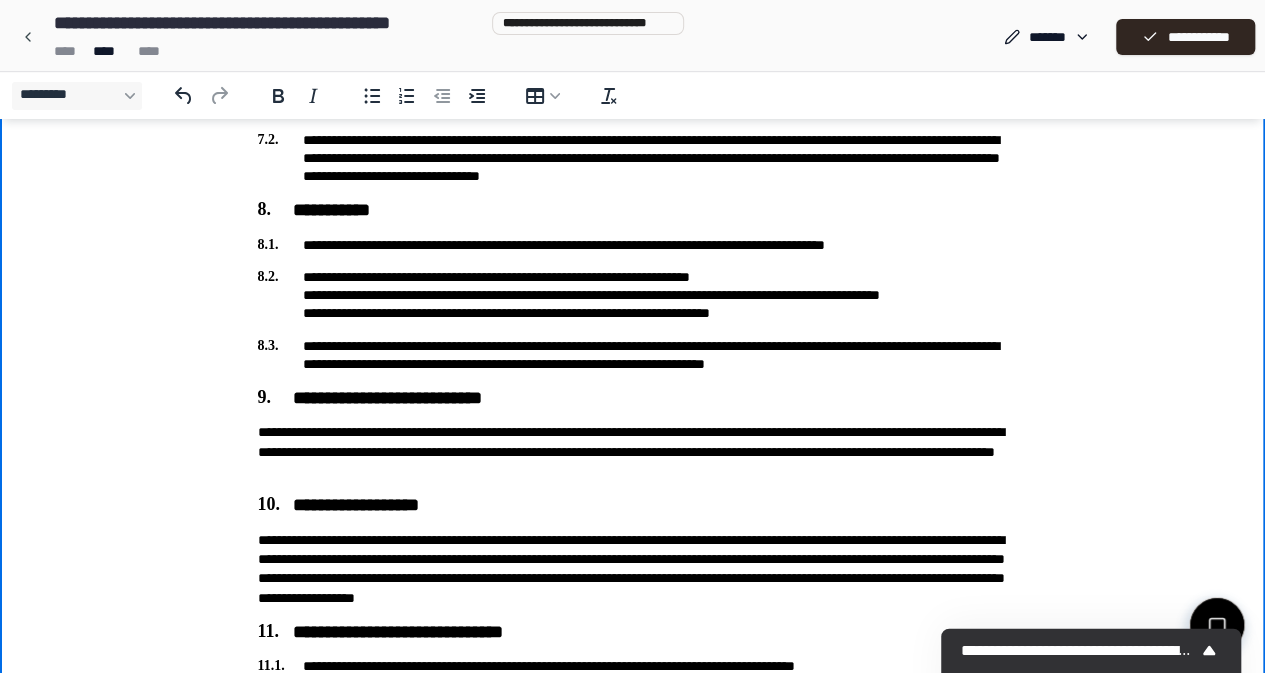 scroll, scrollTop: 2648, scrollLeft: 0, axis: vertical 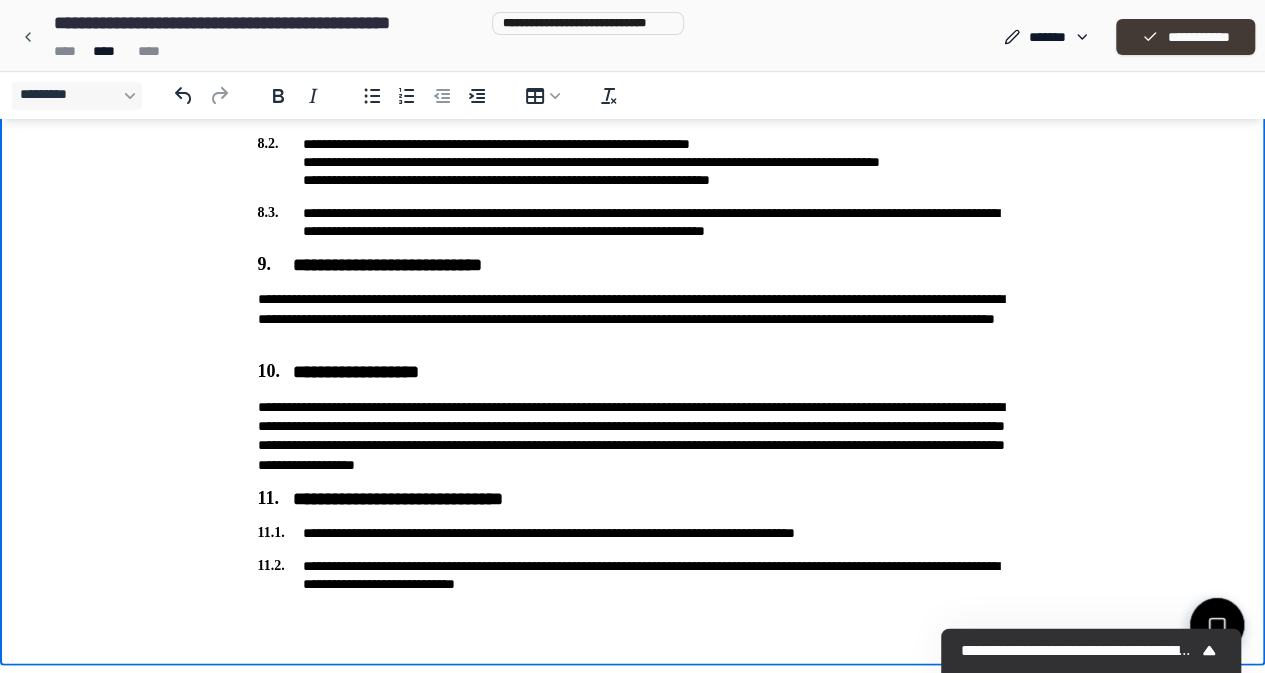 click on "**********" at bounding box center [1185, 37] 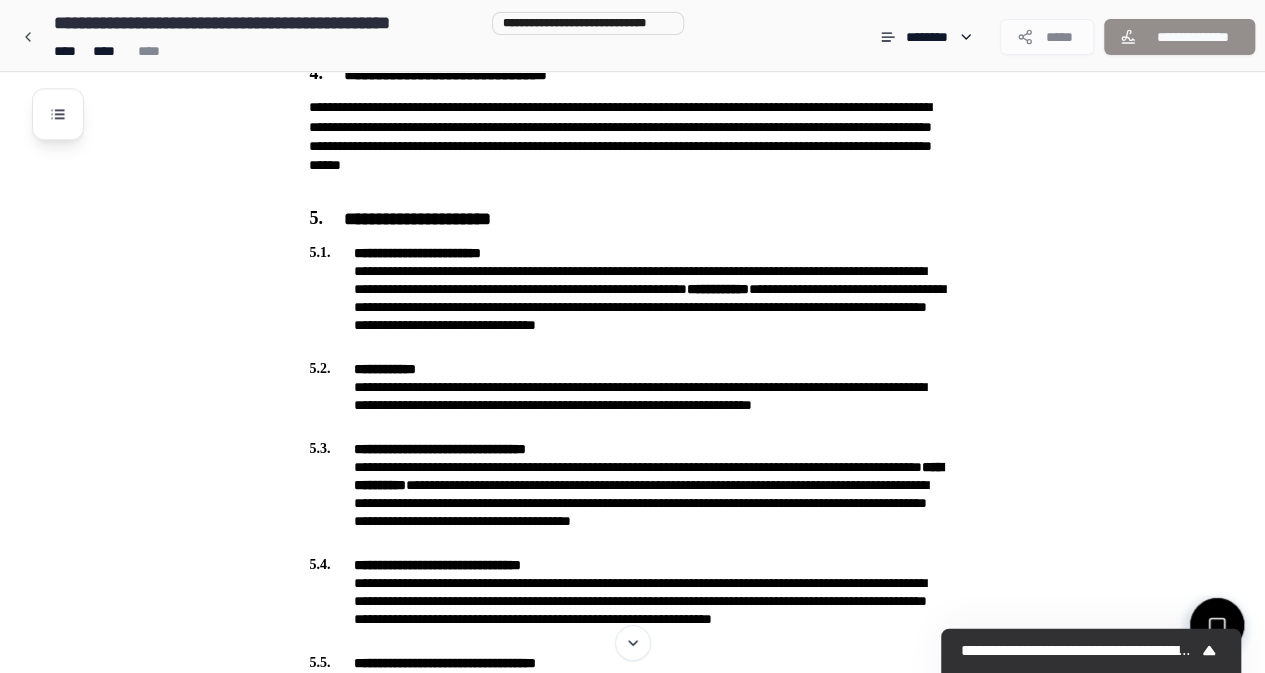 scroll, scrollTop: 1214, scrollLeft: 0, axis: vertical 